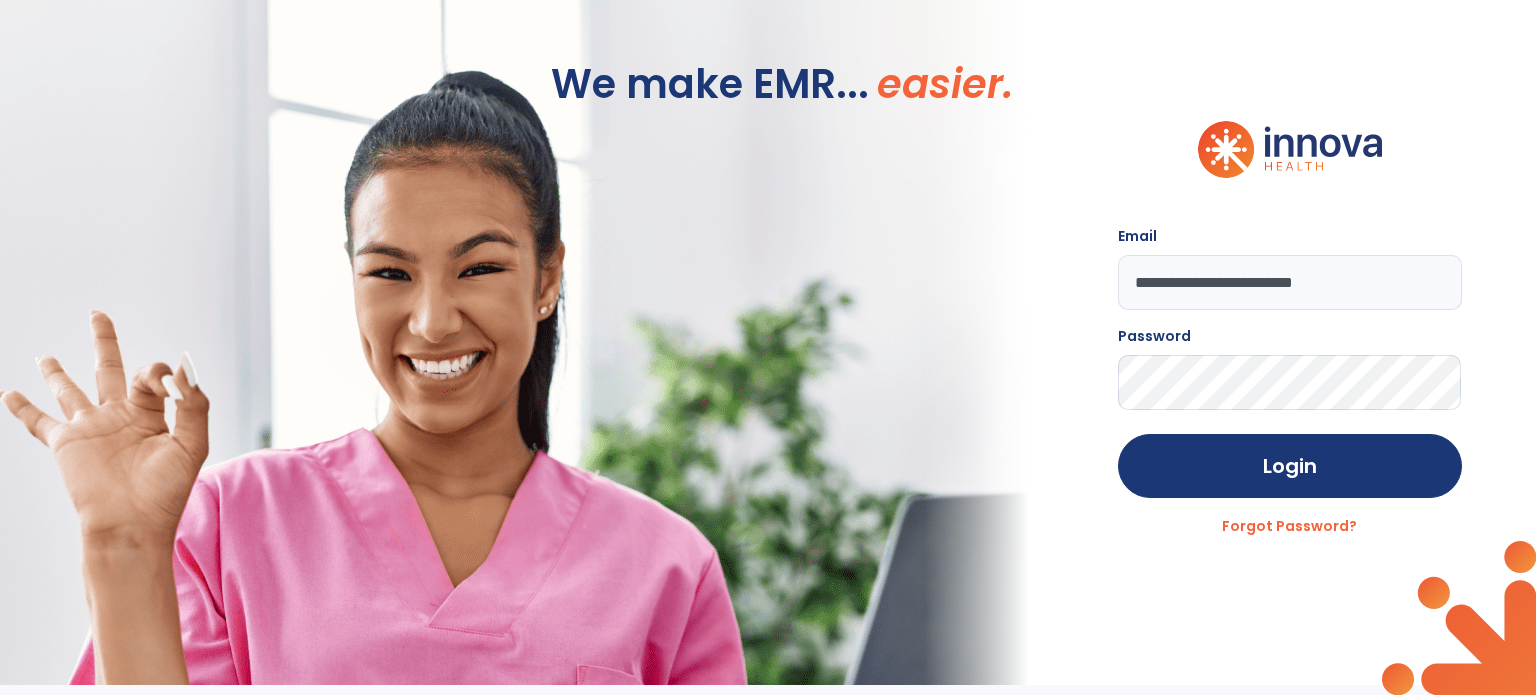 scroll, scrollTop: 0, scrollLeft: 0, axis: both 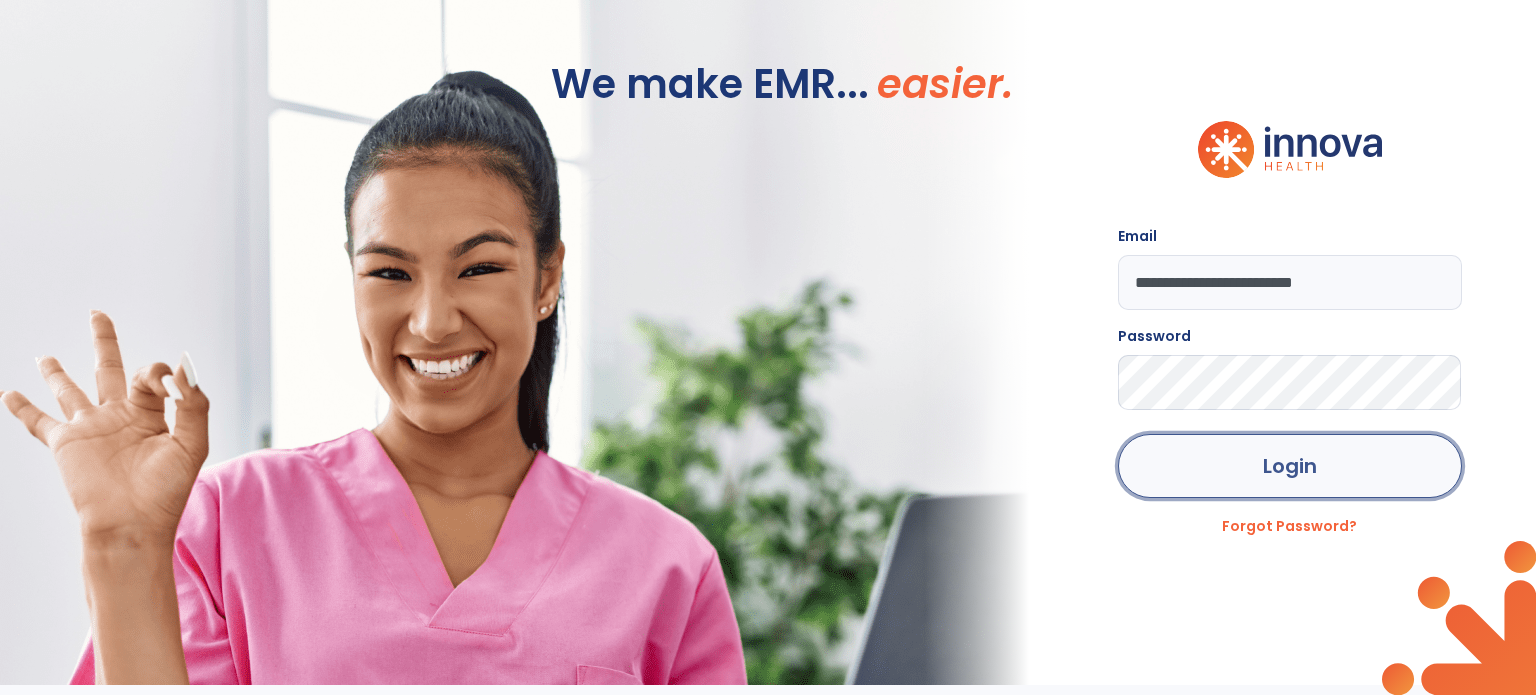 click on "Login" 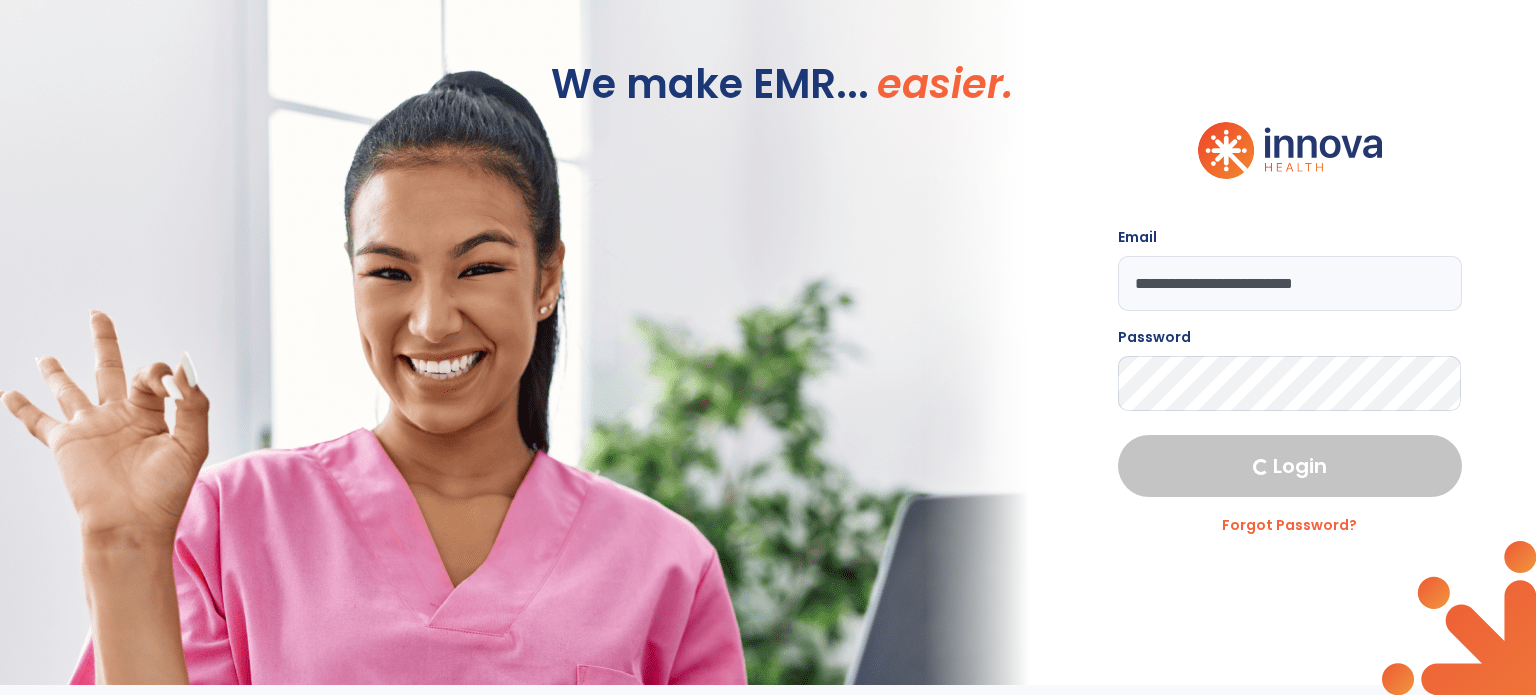 select on "****" 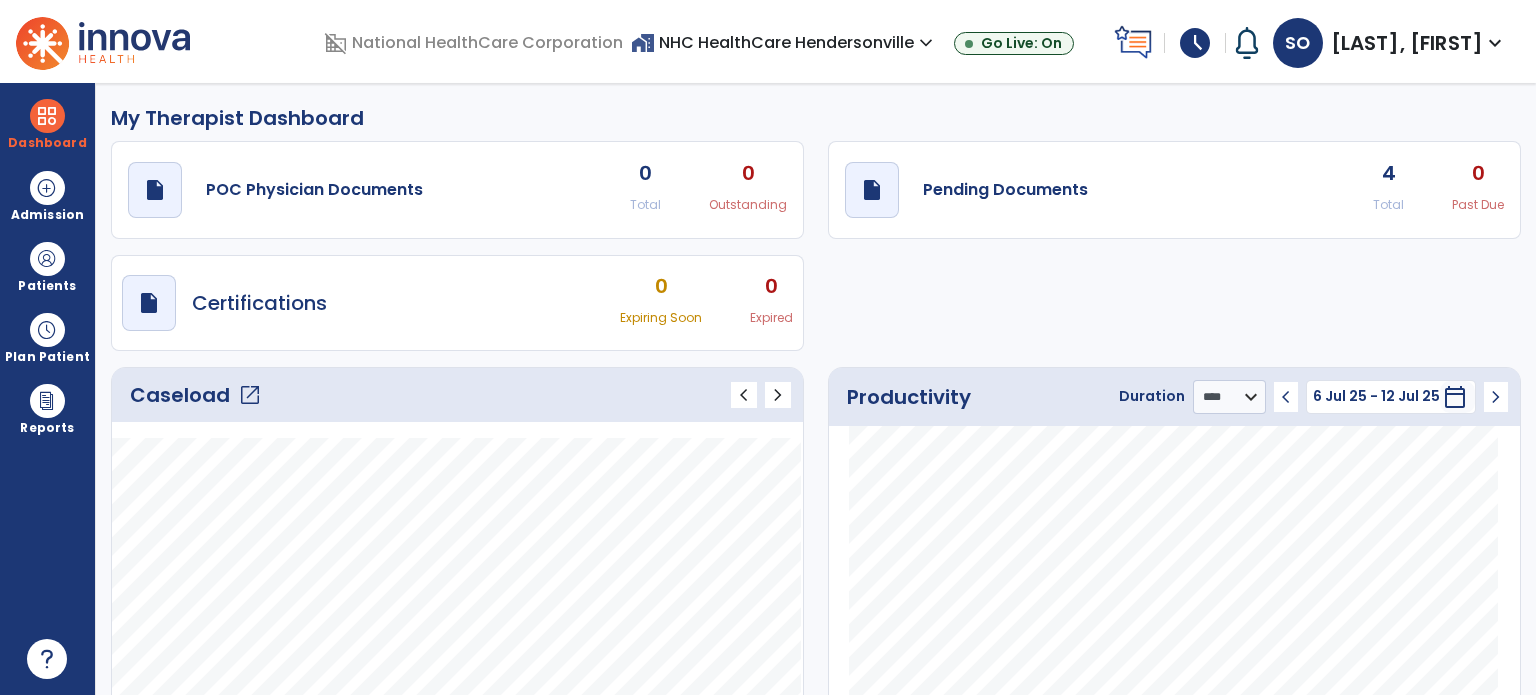click on "open_in_new" 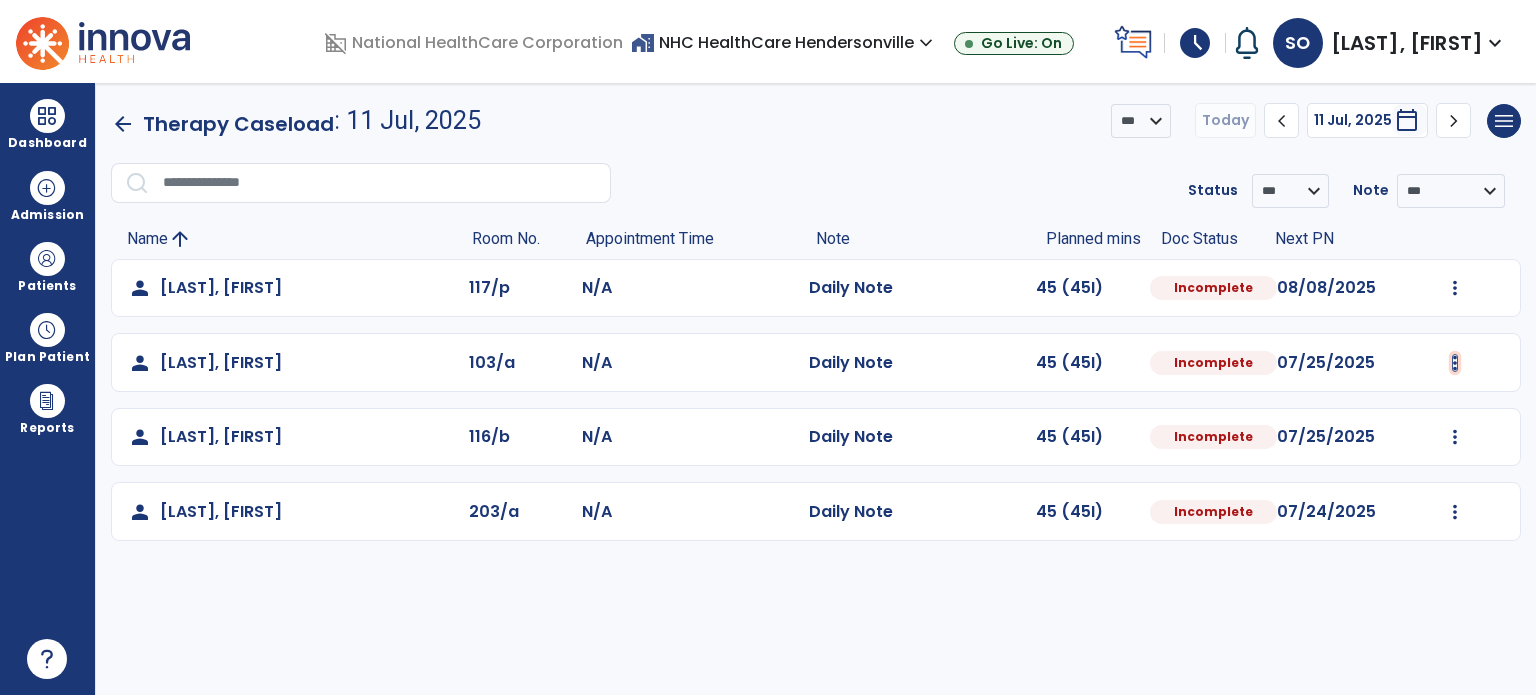 click at bounding box center (1455, 288) 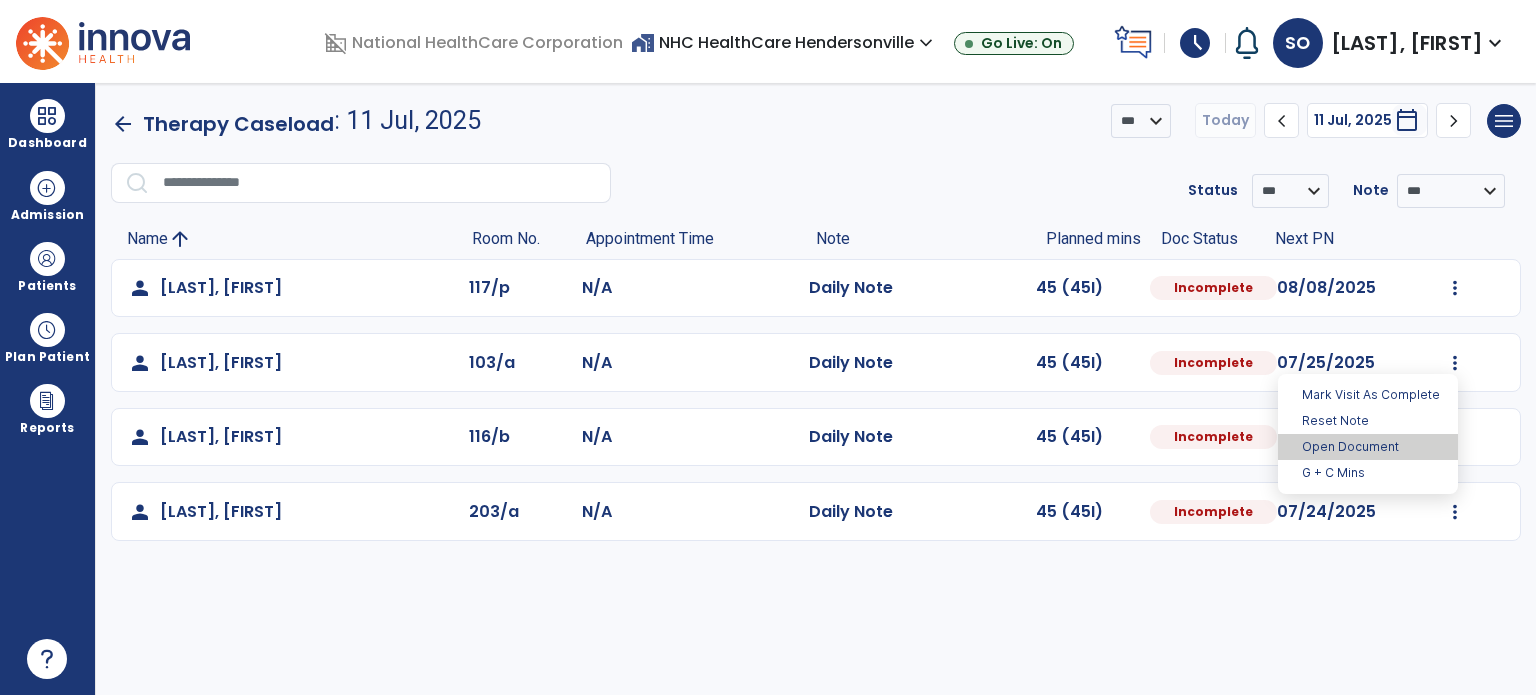 click on "Open Document" at bounding box center (1368, 447) 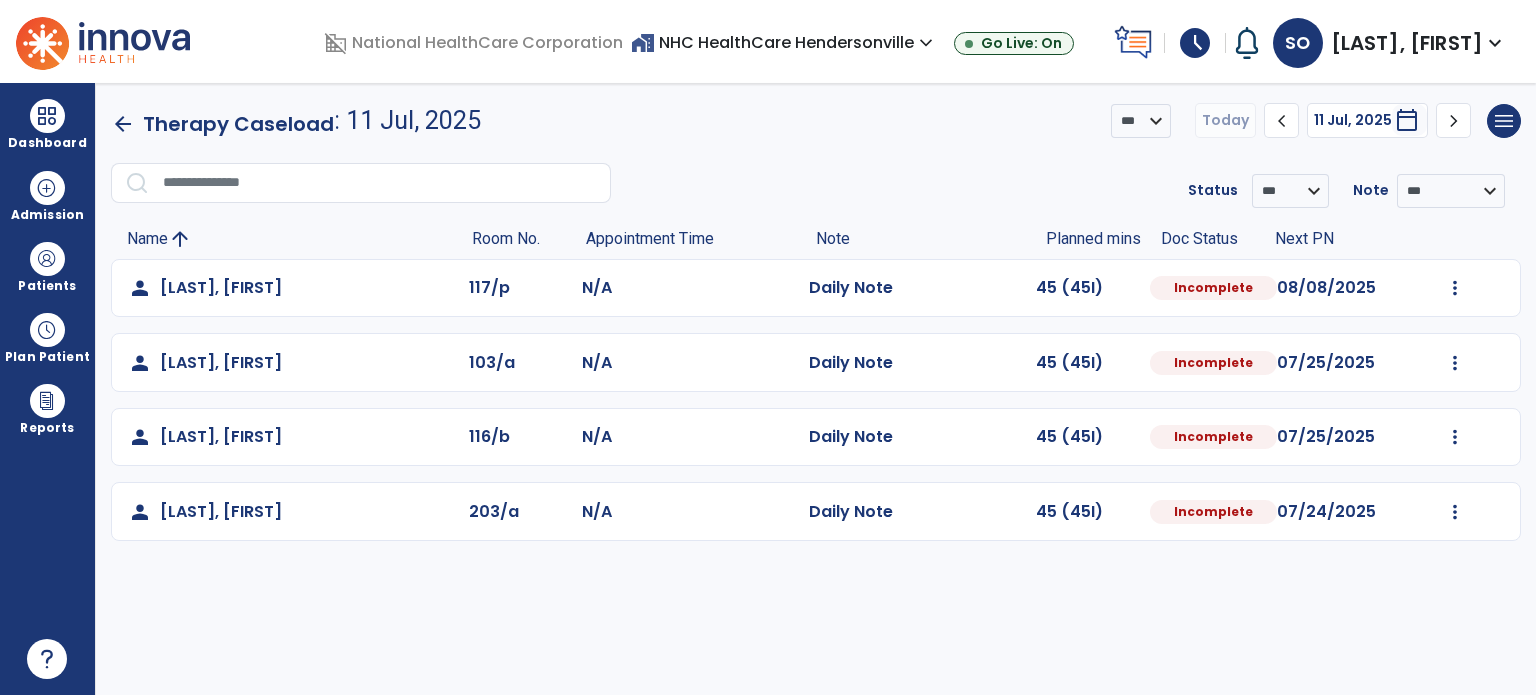 select on "*" 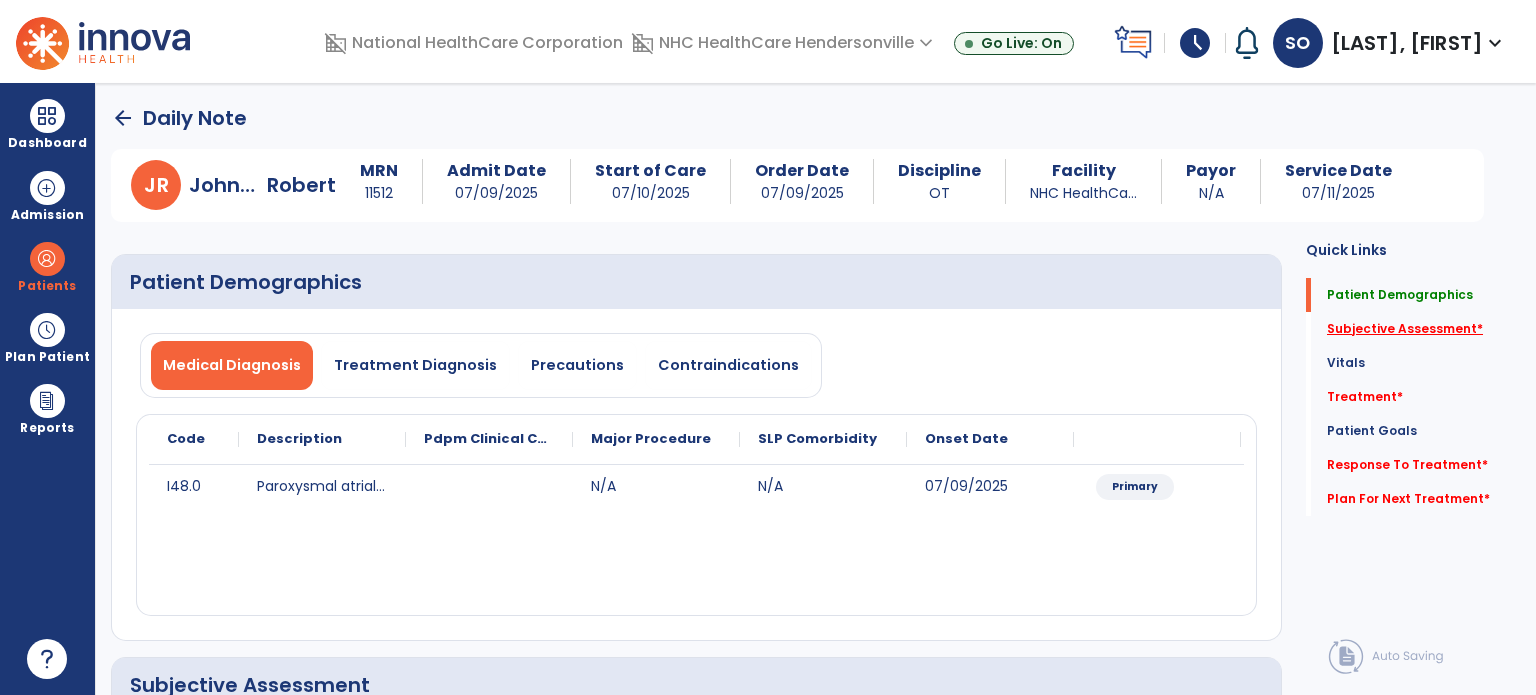 click on "Subjective Assessment   *" 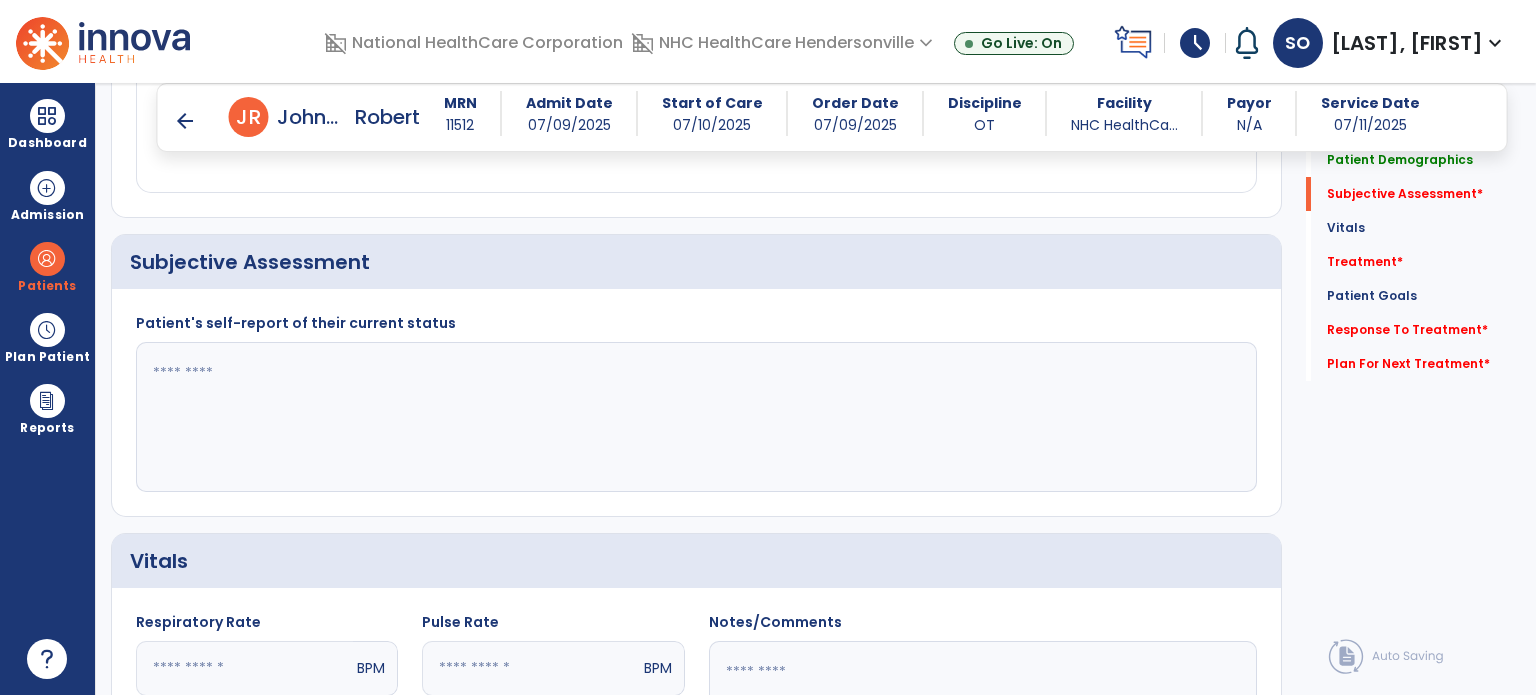scroll, scrollTop: 408, scrollLeft: 0, axis: vertical 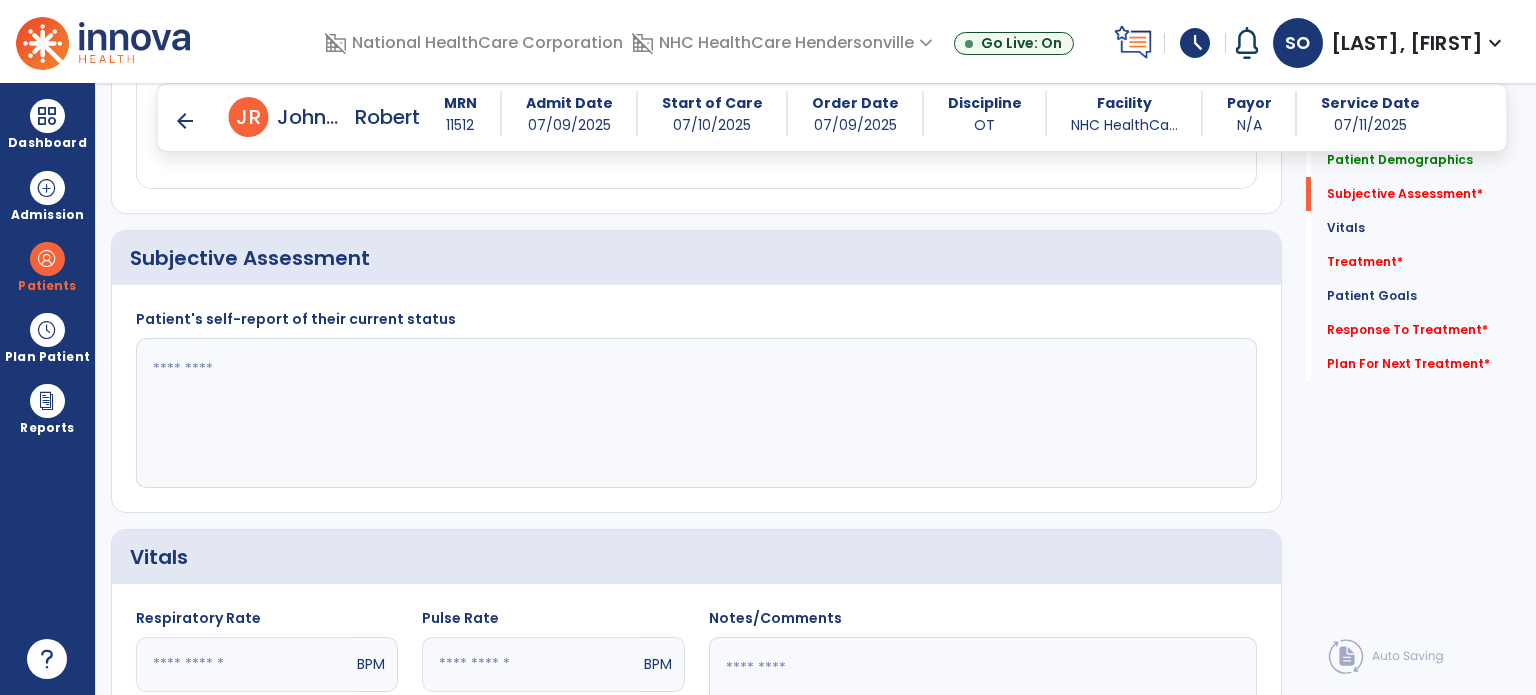 click 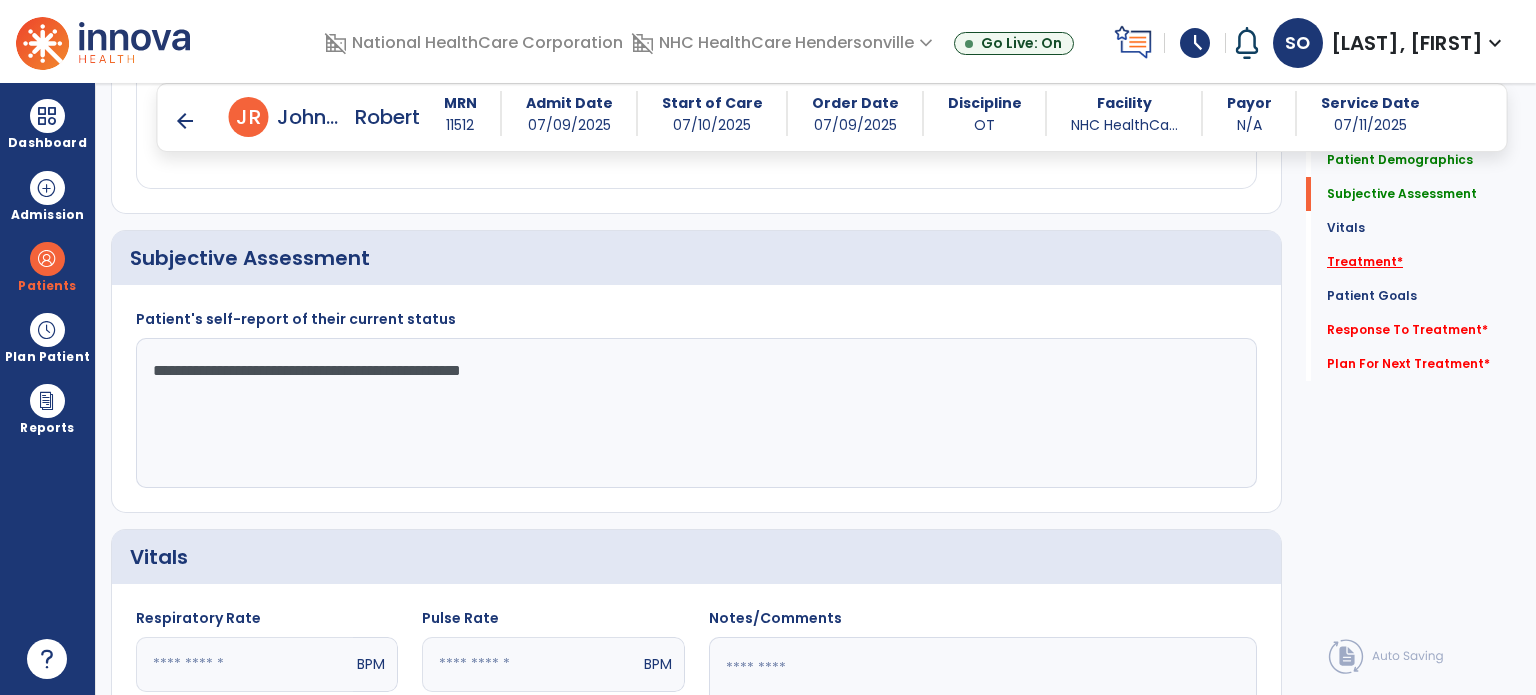 type on "**********" 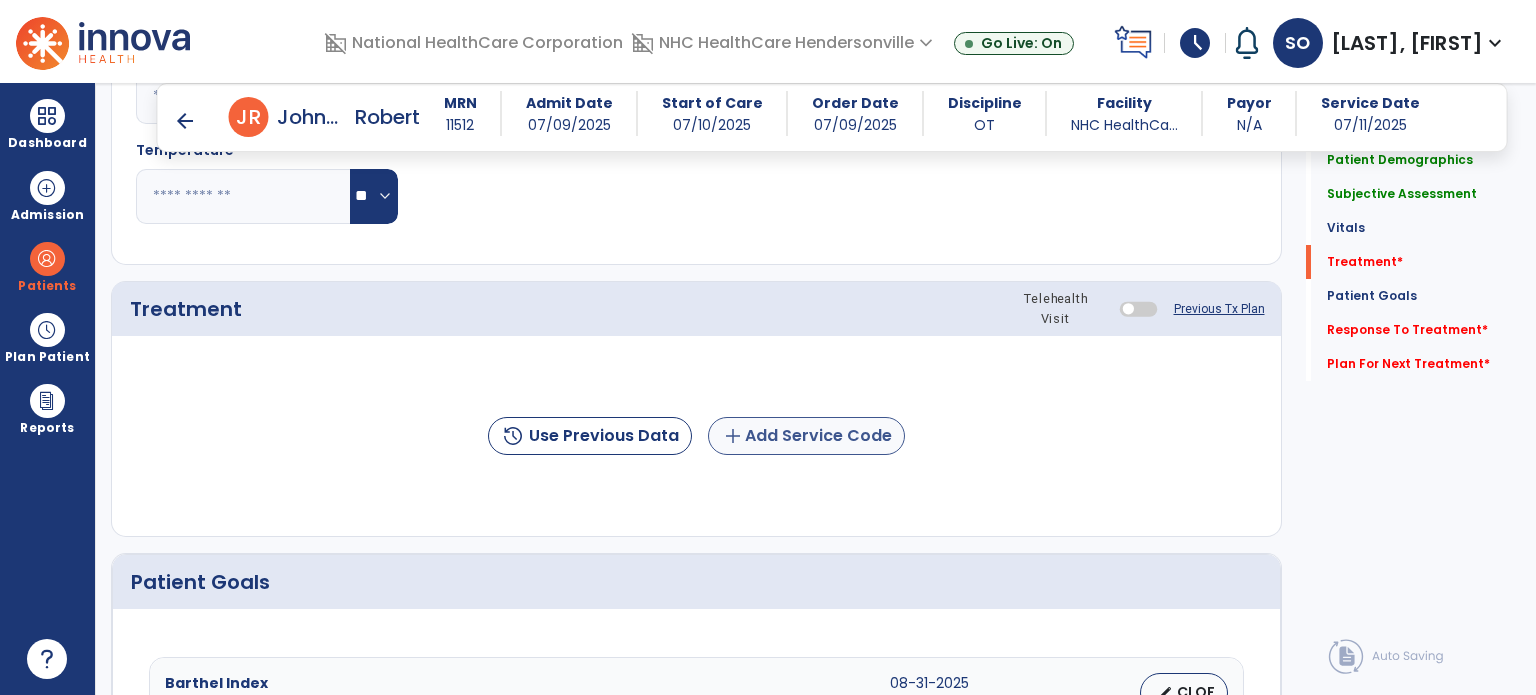 scroll, scrollTop: 1096, scrollLeft: 0, axis: vertical 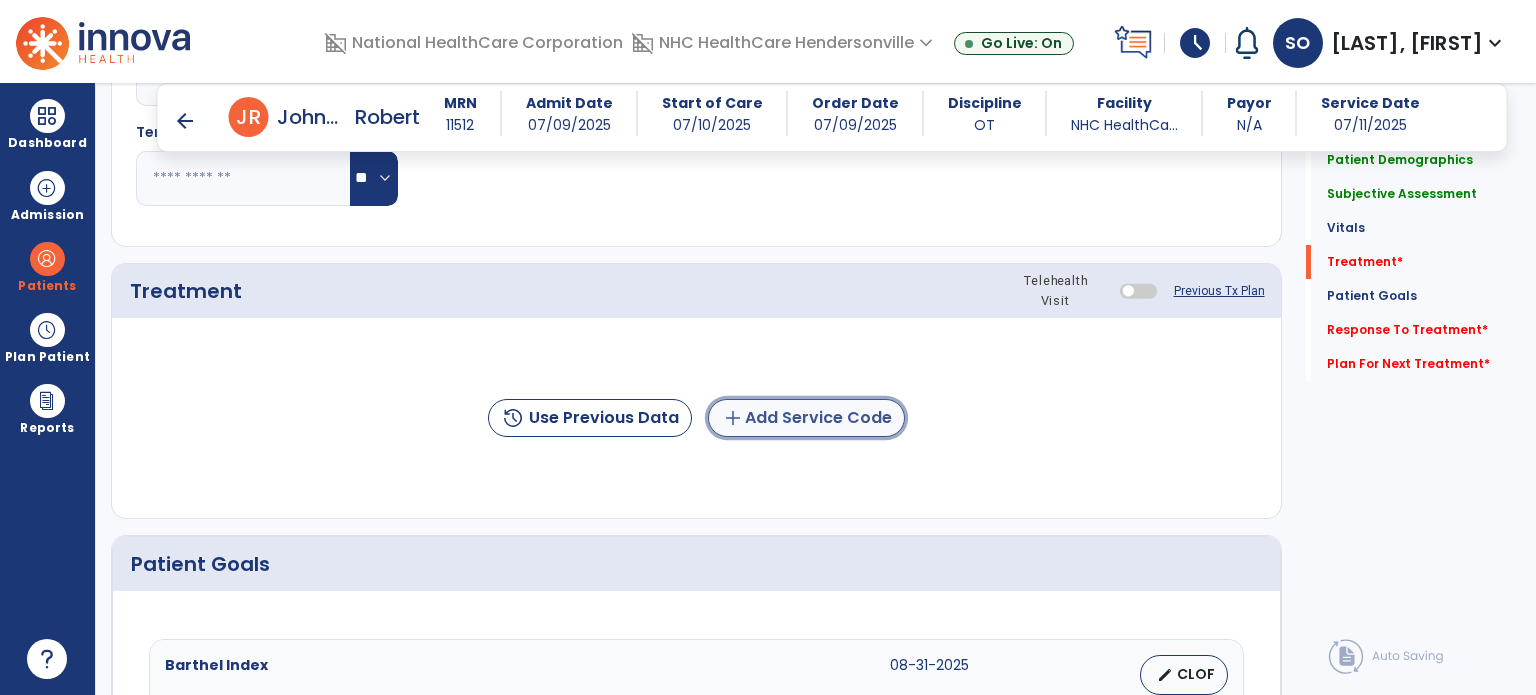 click on "add  Add Service Code" 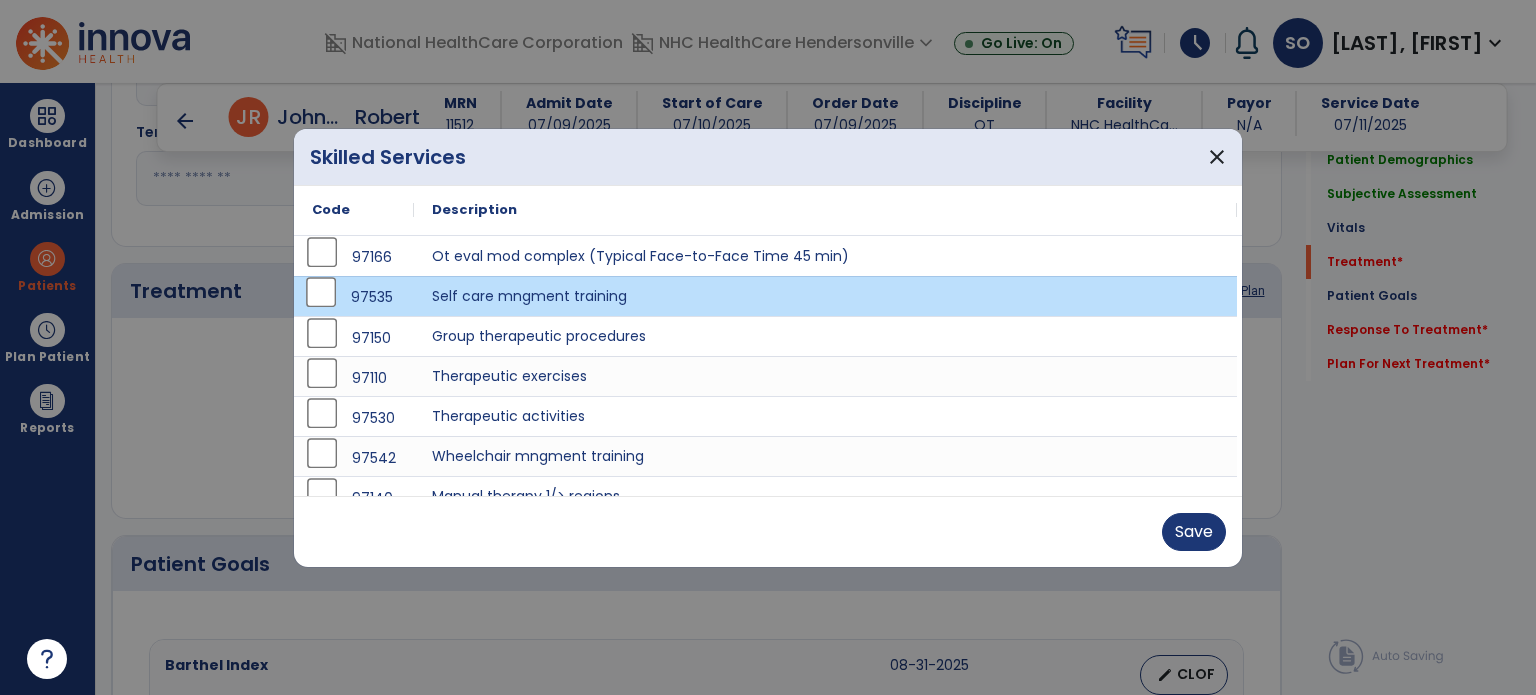 click on "Save" at bounding box center (768, 532) 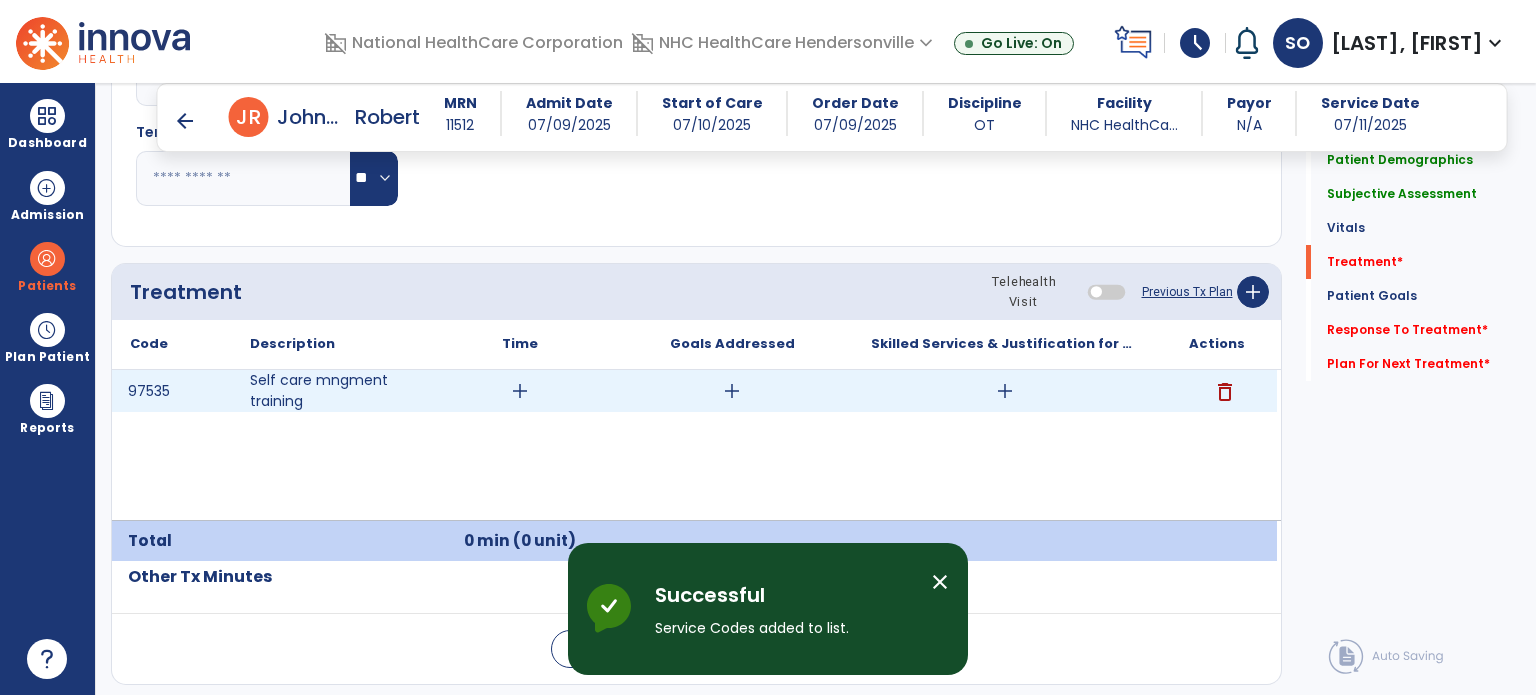 drag, startPoint x: 521, startPoint y: 386, endPoint x: 480, endPoint y: 344, distance: 58.694122 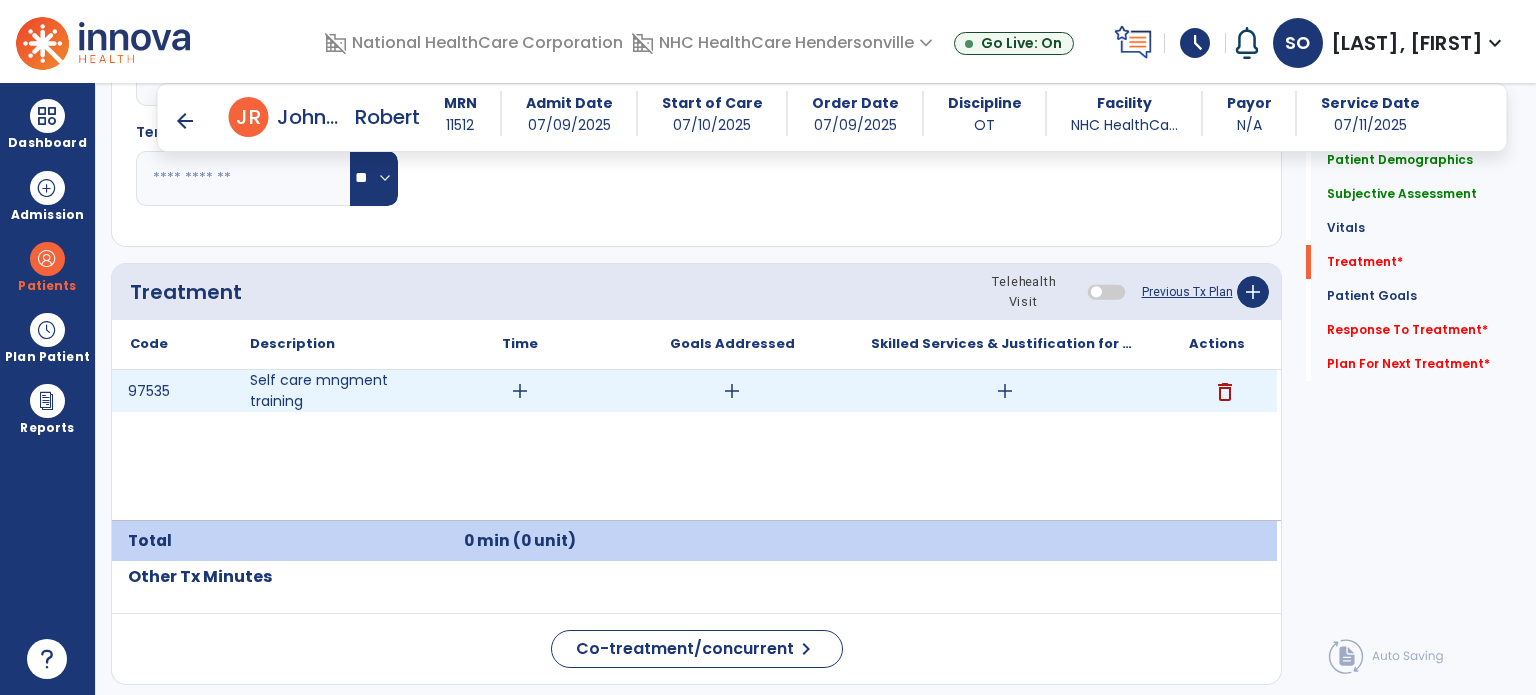 click on "add" at bounding box center [520, 391] 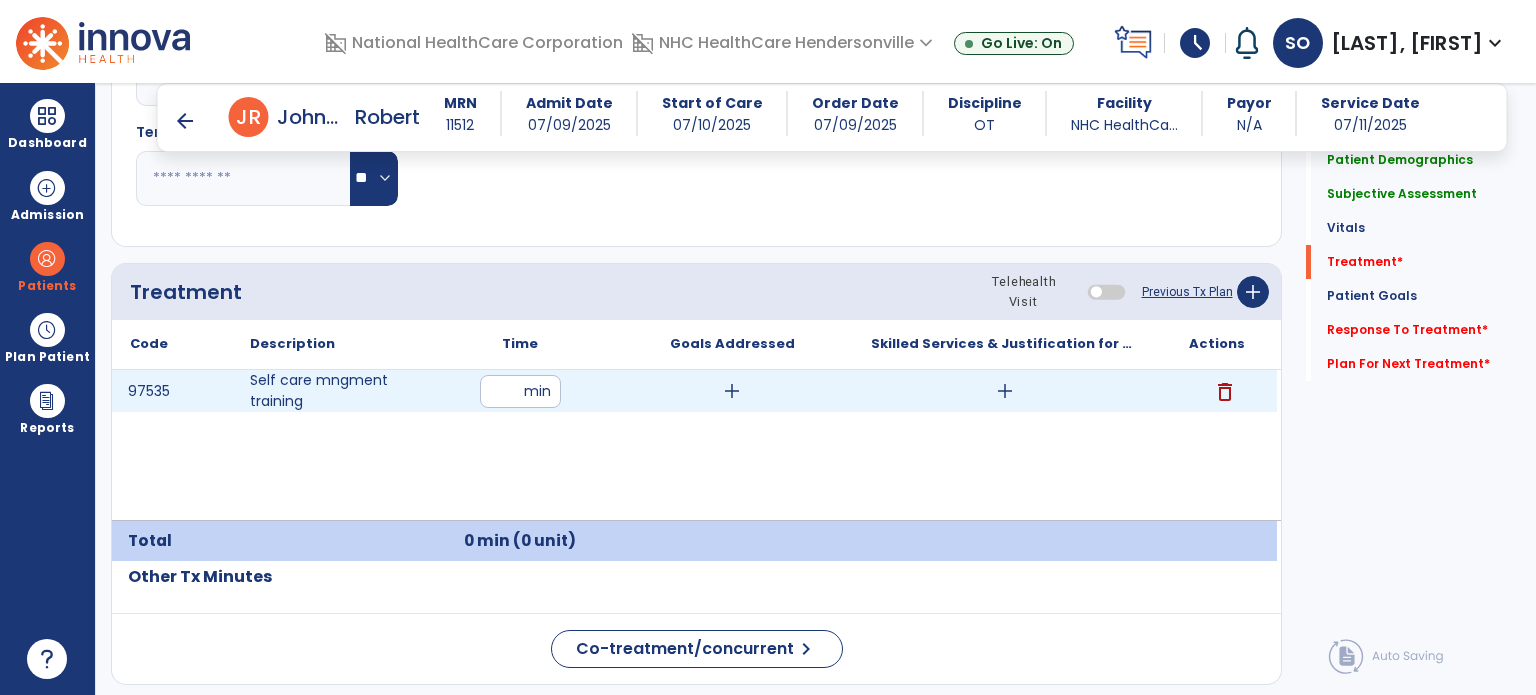 click on "Patient Demographics  Medical Diagnosis   Treatment Diagnosis   Precautions   Contraindications
Code
Description
Pdpm Clinical Category
I48.0 to" 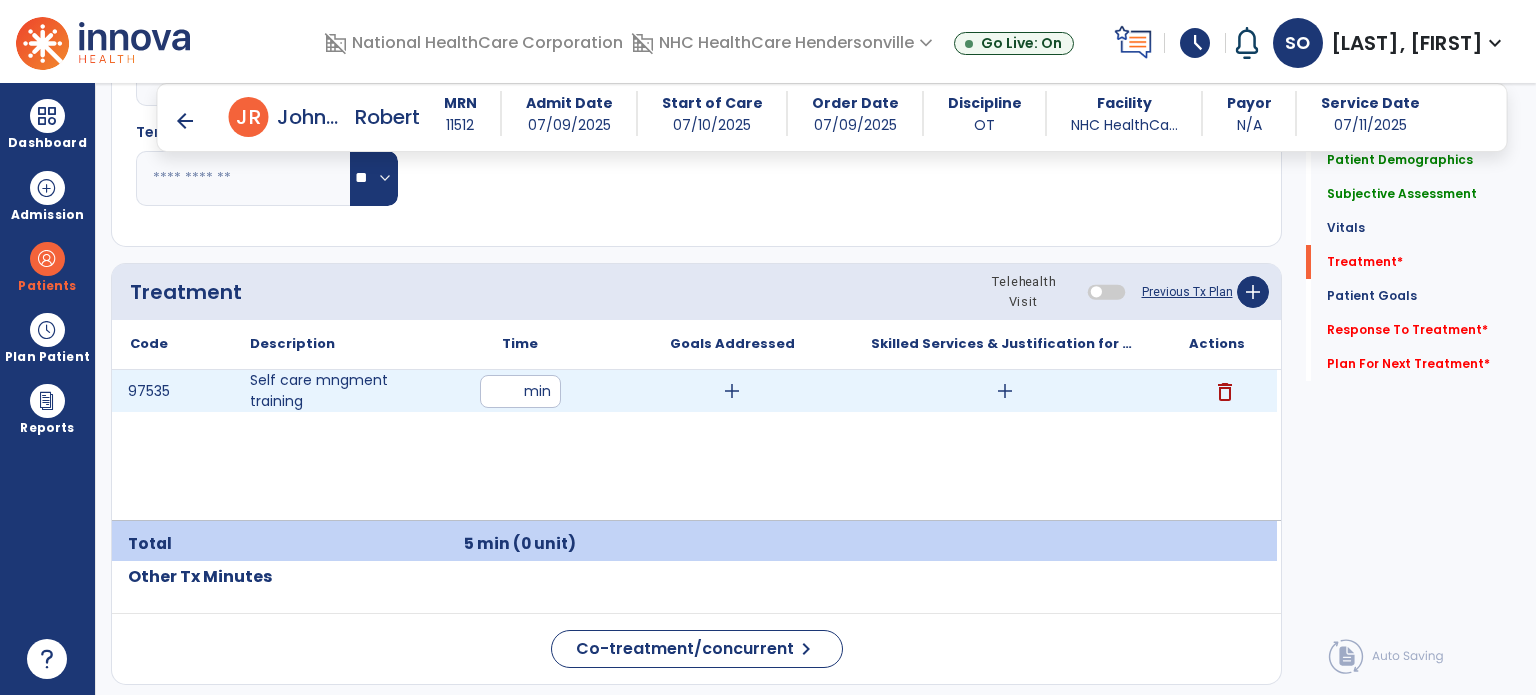 click on "*" at bounding box center (520, 391) 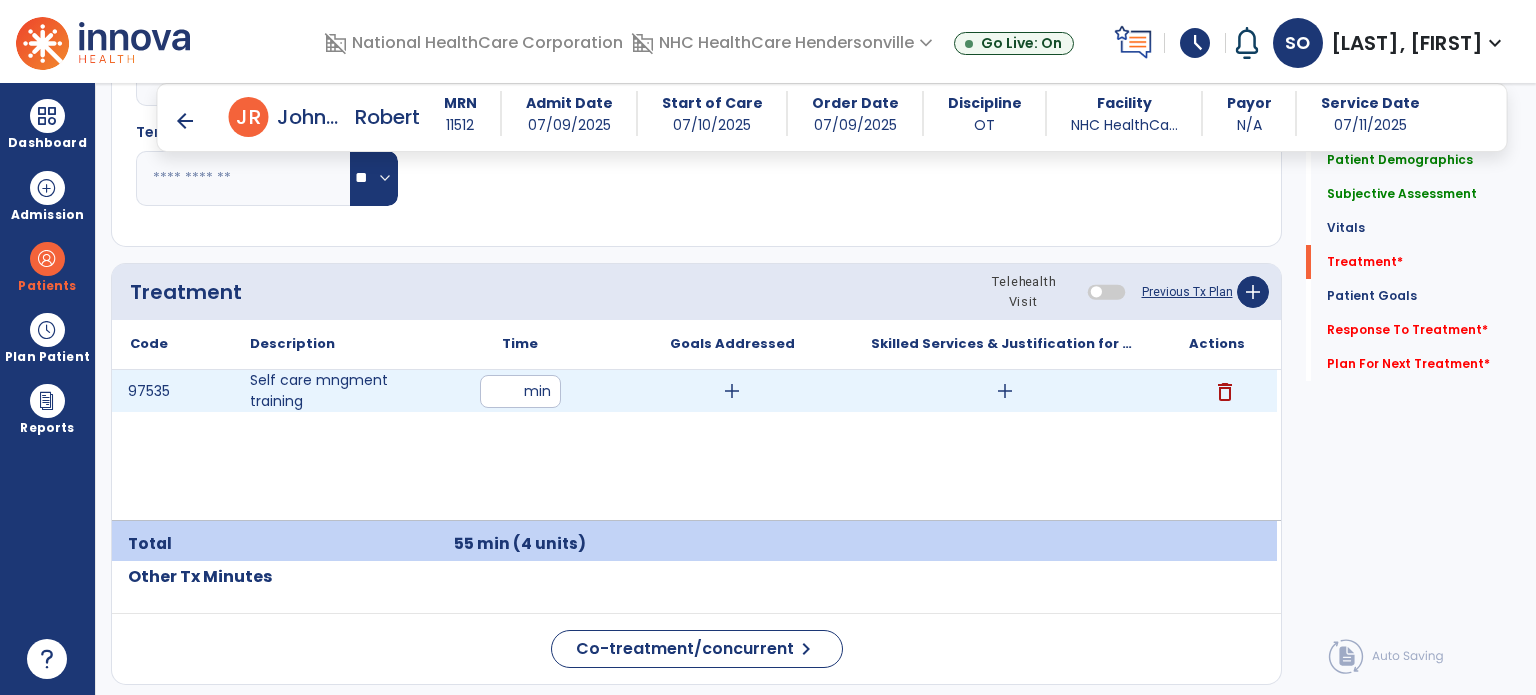 click on "add" at bounding box center (732, 391) 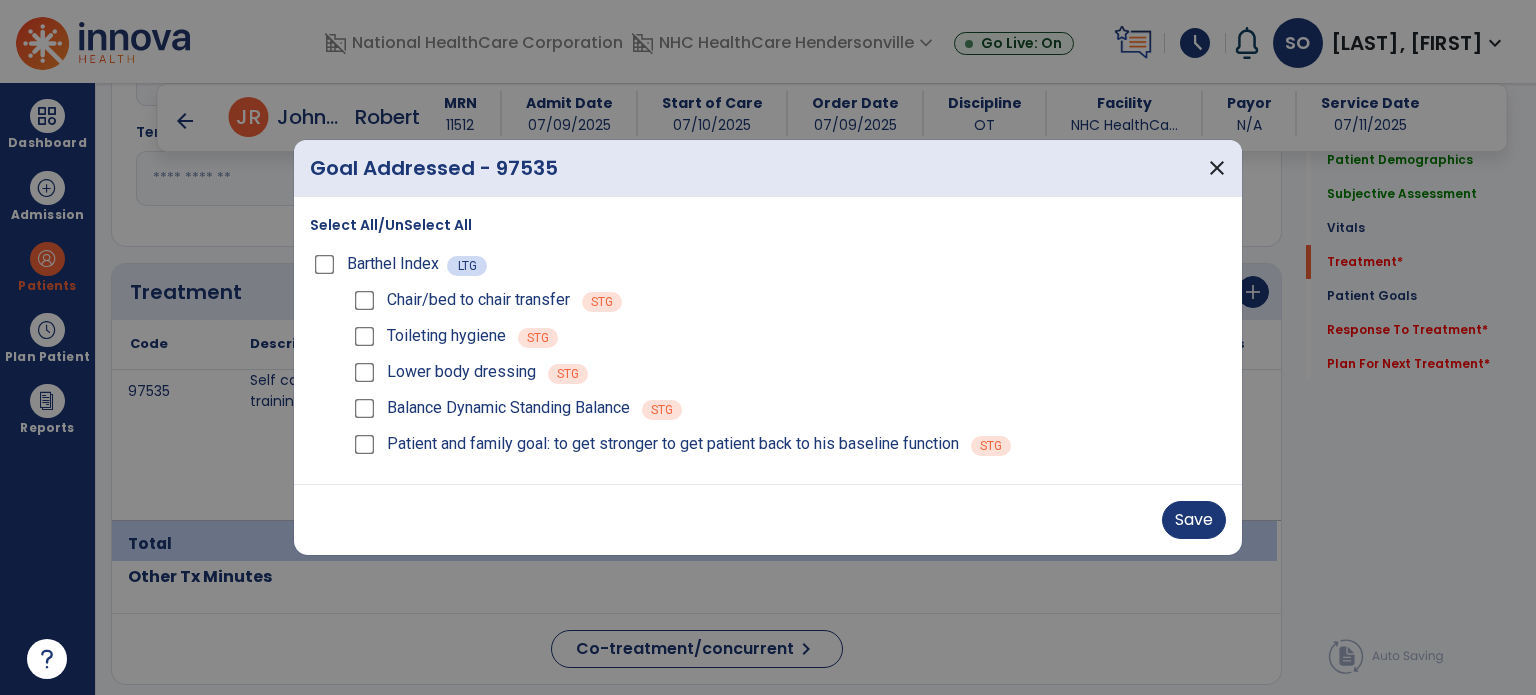 click on "Lower body dressing" at bounding box center [443, 372] 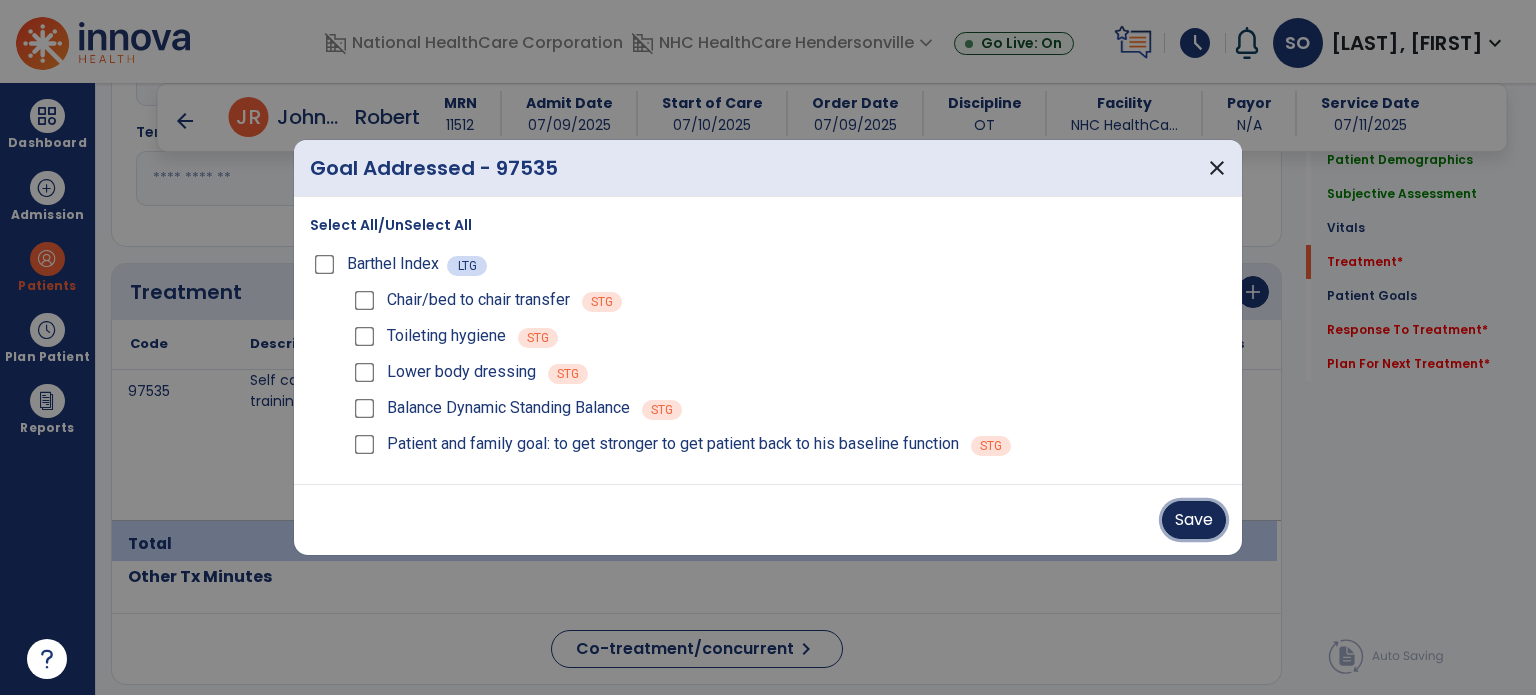 click on "Save" at bounding box center [1194, 520] 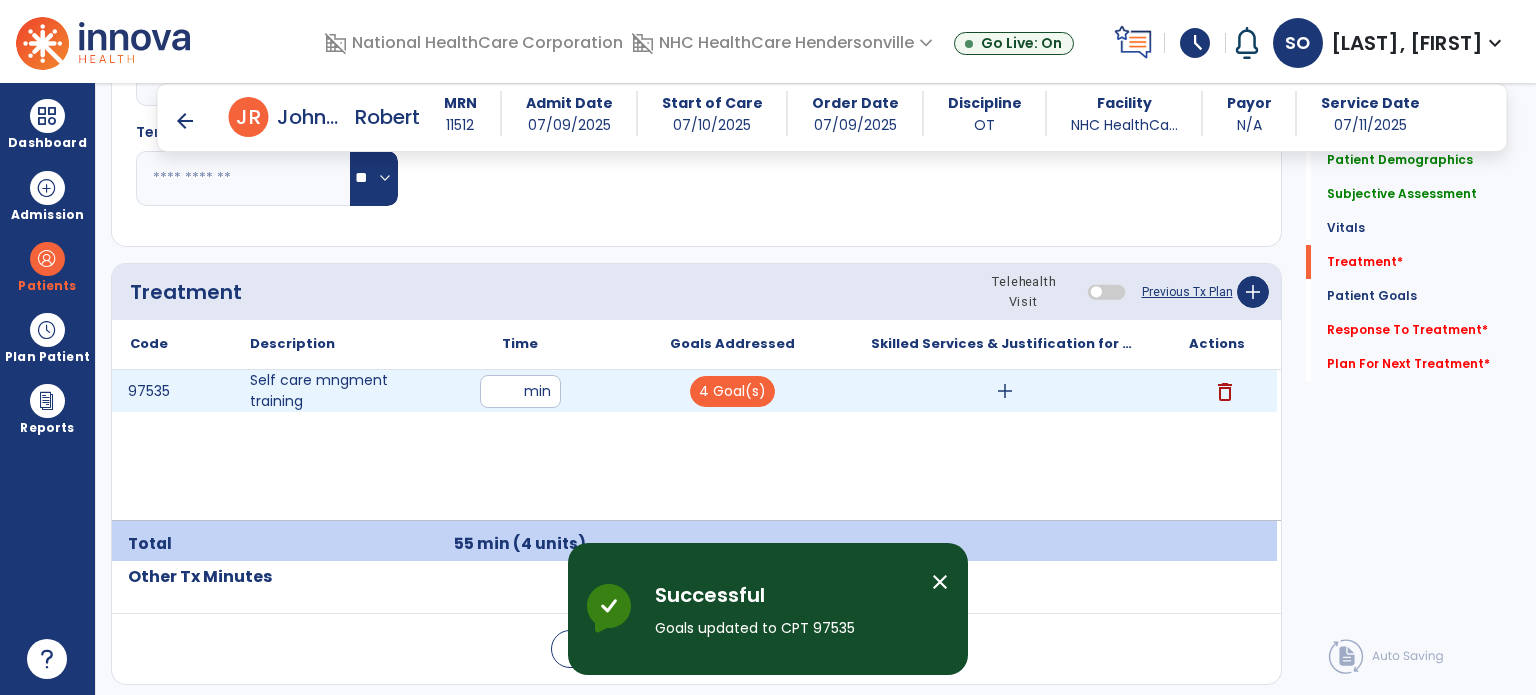click on "add" at bounding box center (1005, 391) 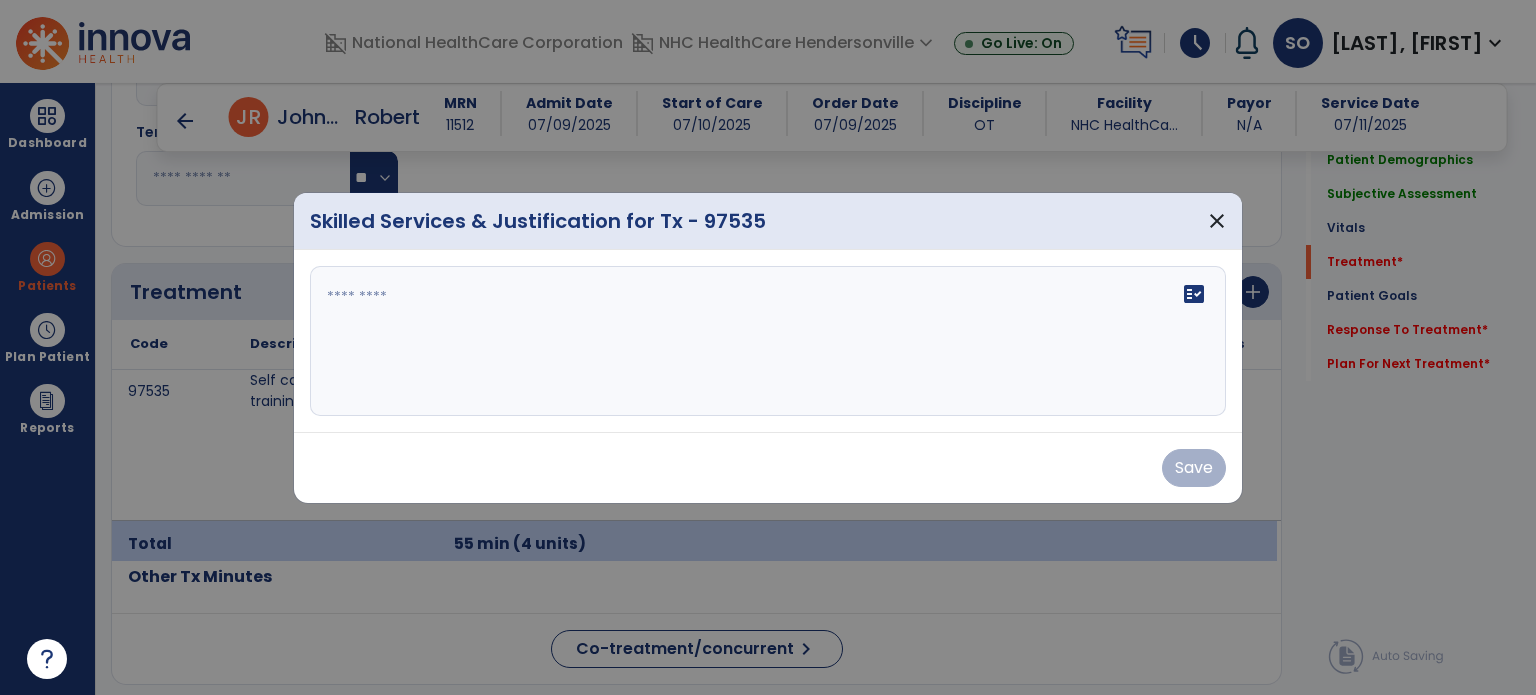 click at bounding box center (768, 341) 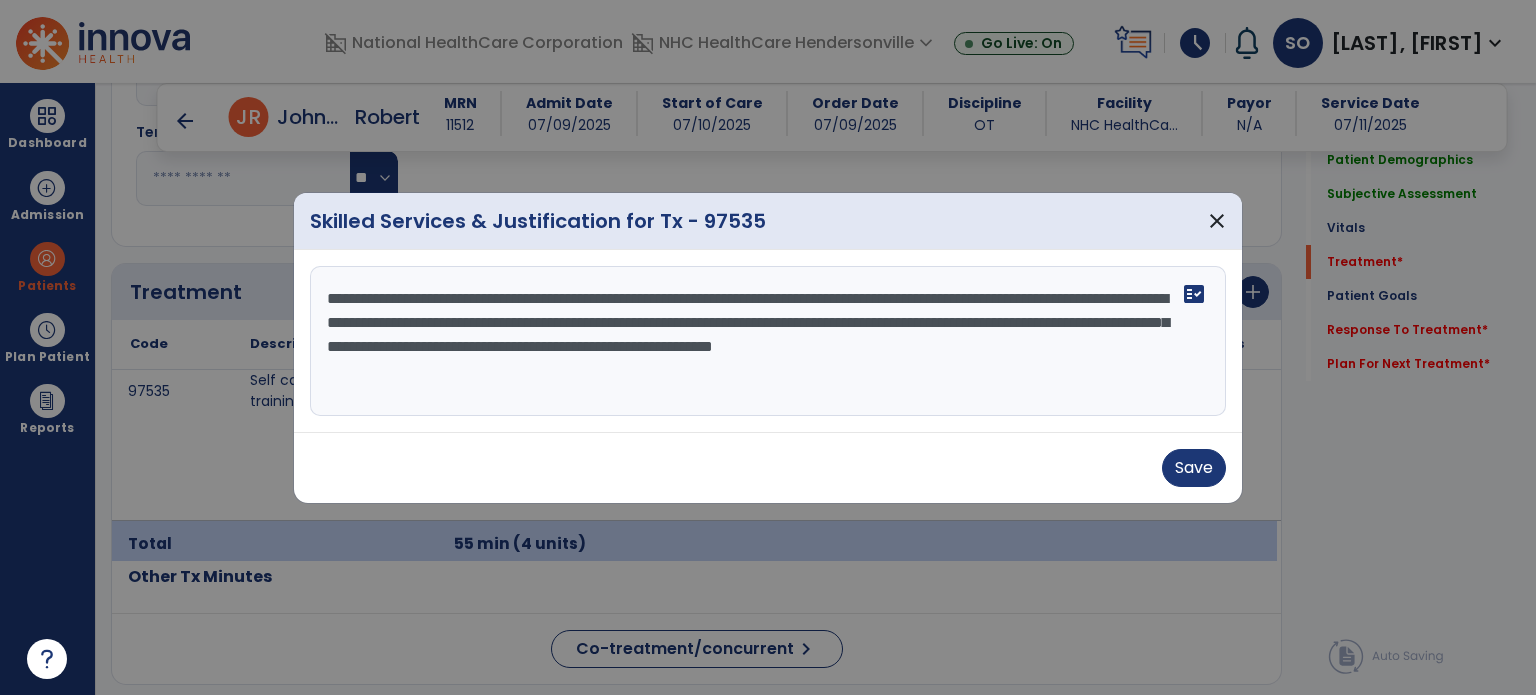 click on "**********" at bounding box center (768, 341) 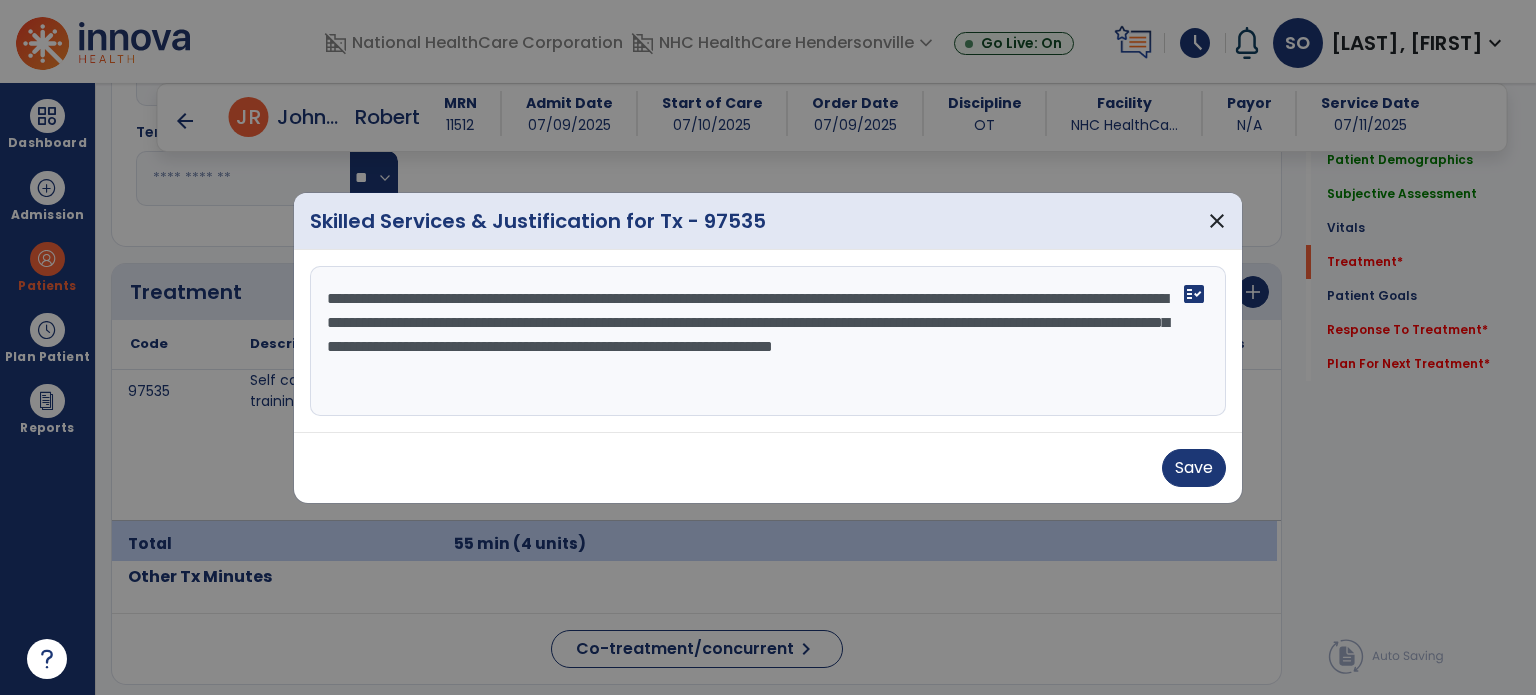 click on "**********" at bounding box center [768, 341] 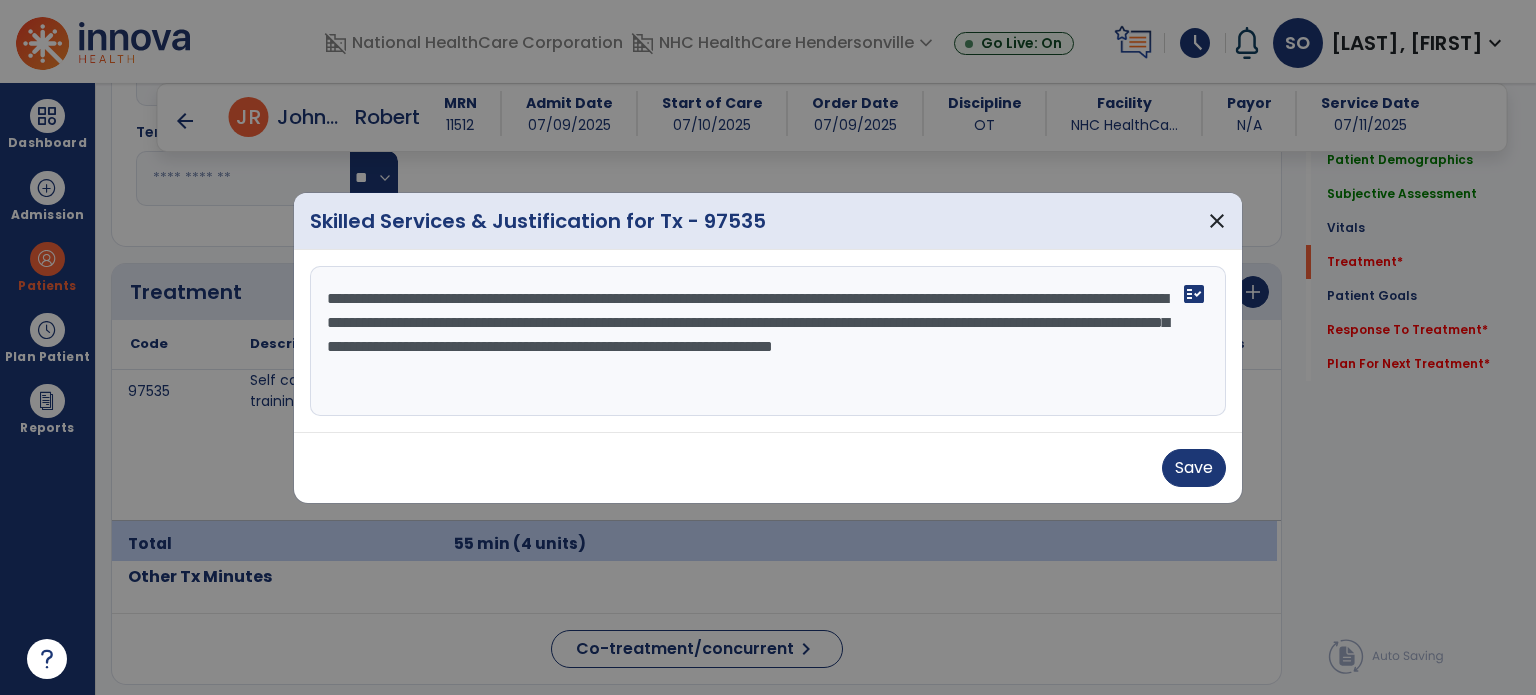 click on "**********" at bounding box center (768, 341) 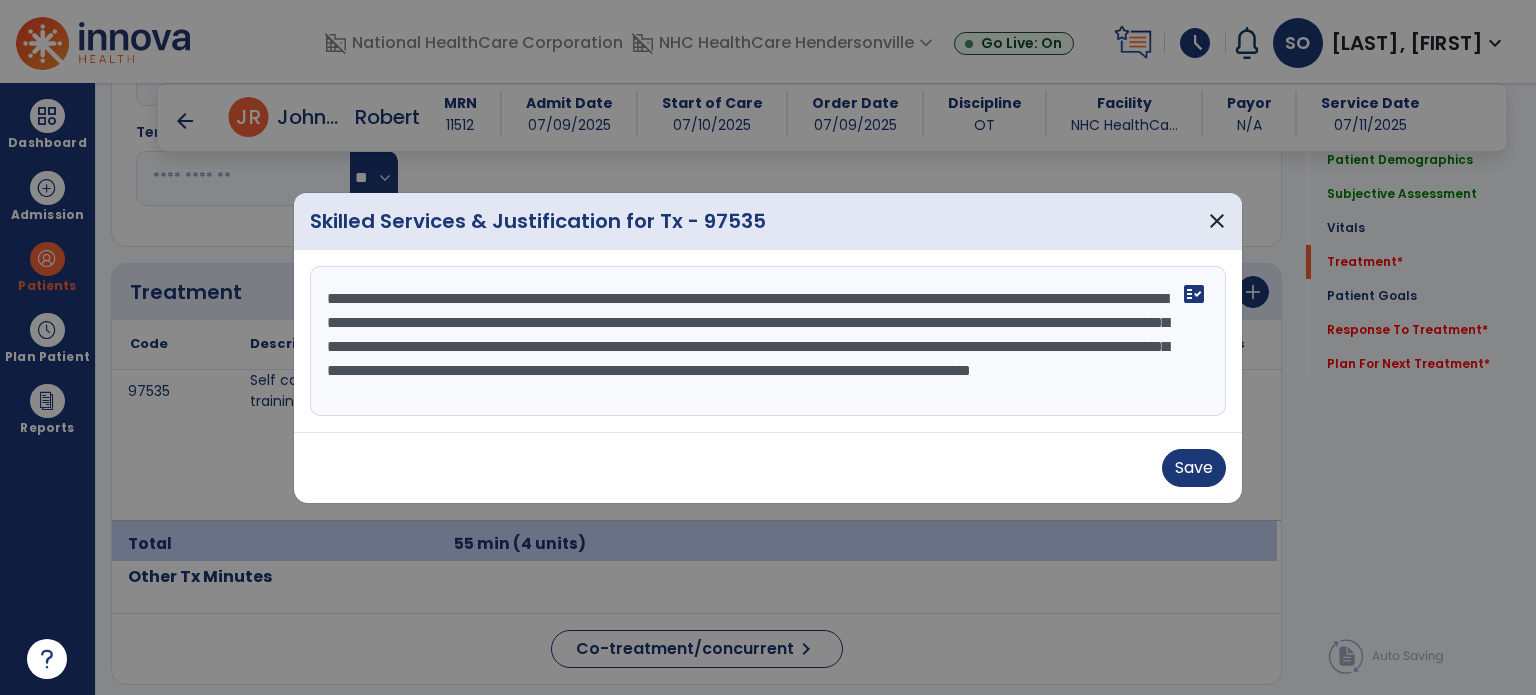 drag, startPoint x: 1168, startPoint y: 394, endPoint x: 1185, endPoint y: 409, distance: 22.671568 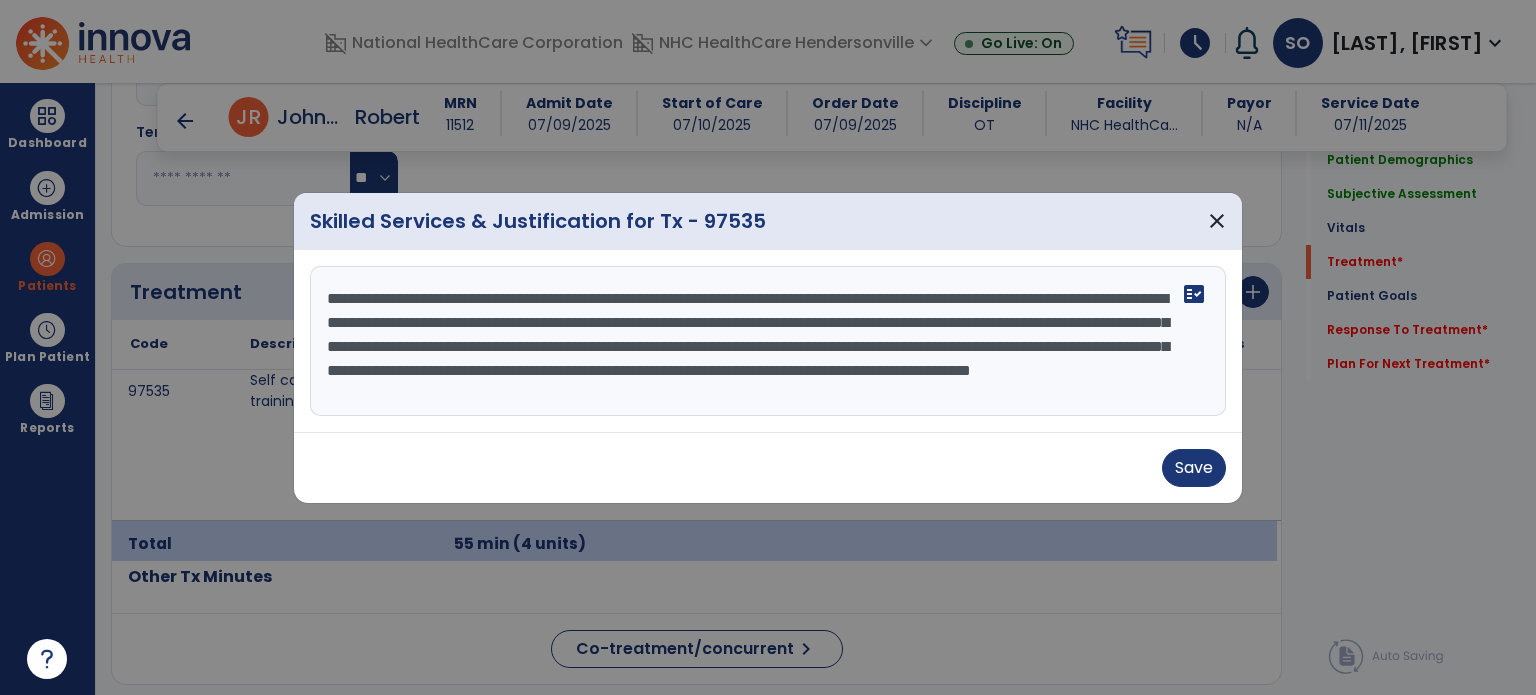 click on "Patient was long sitting in bed with his [RELATIONSHIP] when therapist entered his room. Patient's [RELATIONSHIP] was informed that therapy would assist pt with UB/LB dressing/bathing ADLs. Patient presented with continuous tremors during tx session. Patient required min assist to t/f from bed to w/c with the use RW. Patient able to dress/bathe UB/LB with min assist with mod cues for sequencing of tasks, for safety fall prevention in order to lock/unlock w/c transitioning from sit to stand. Patient able to tolerate standing for   fact_check" at bounding box center [768, 341] 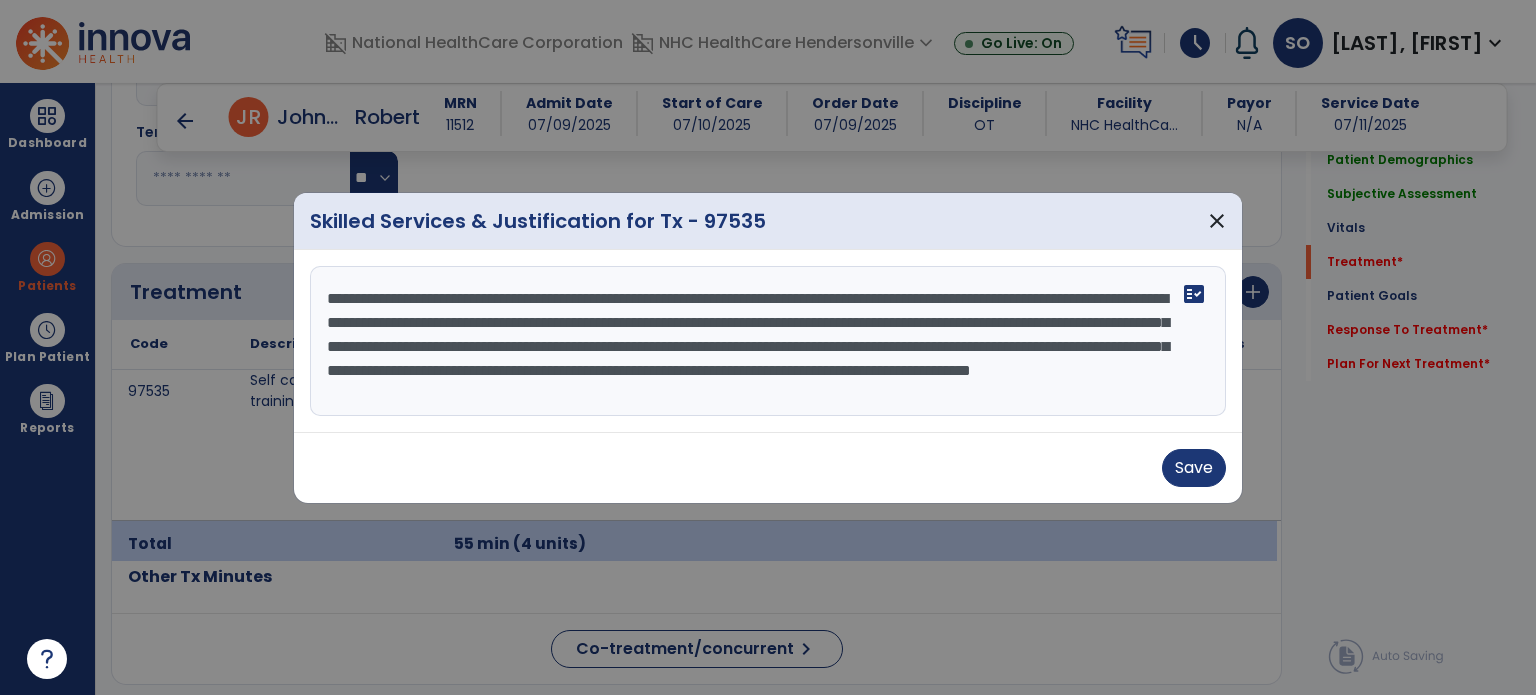 click on "**********" at bounding box center (768, 341) 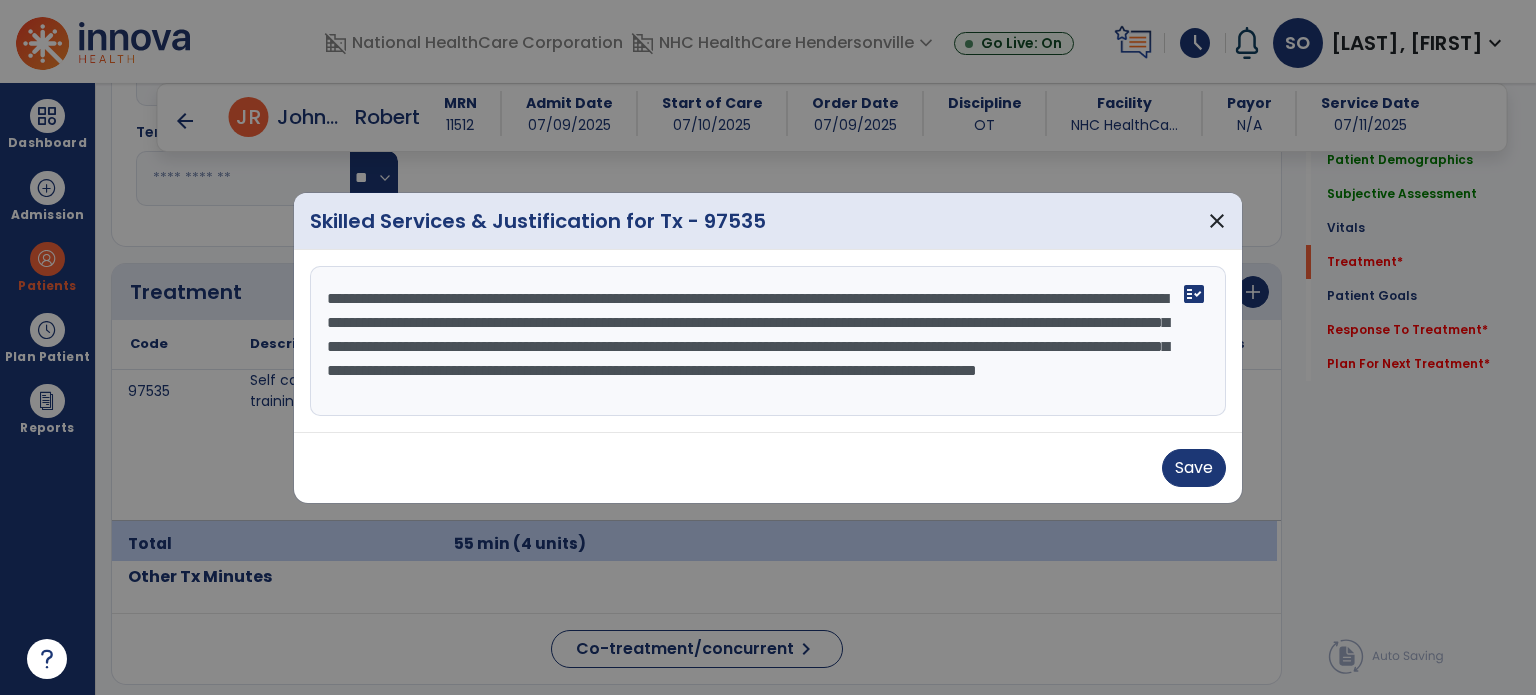 scroll, scrollTop: 15, scrollLeft: 0, axis: vertical 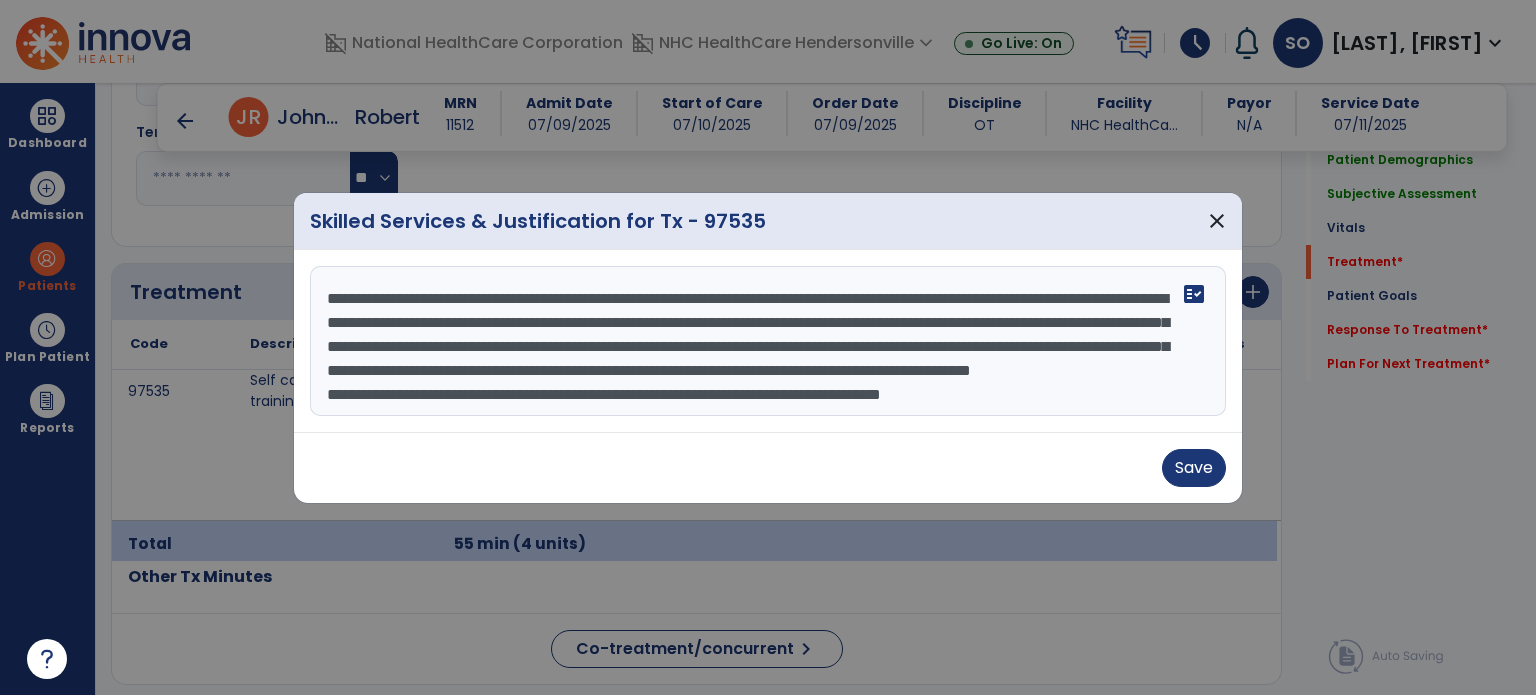 drag, startPoint x: 864, startPoint y: 403, endPoint x: 1249, endPoint y: 409, distance: 385.04675 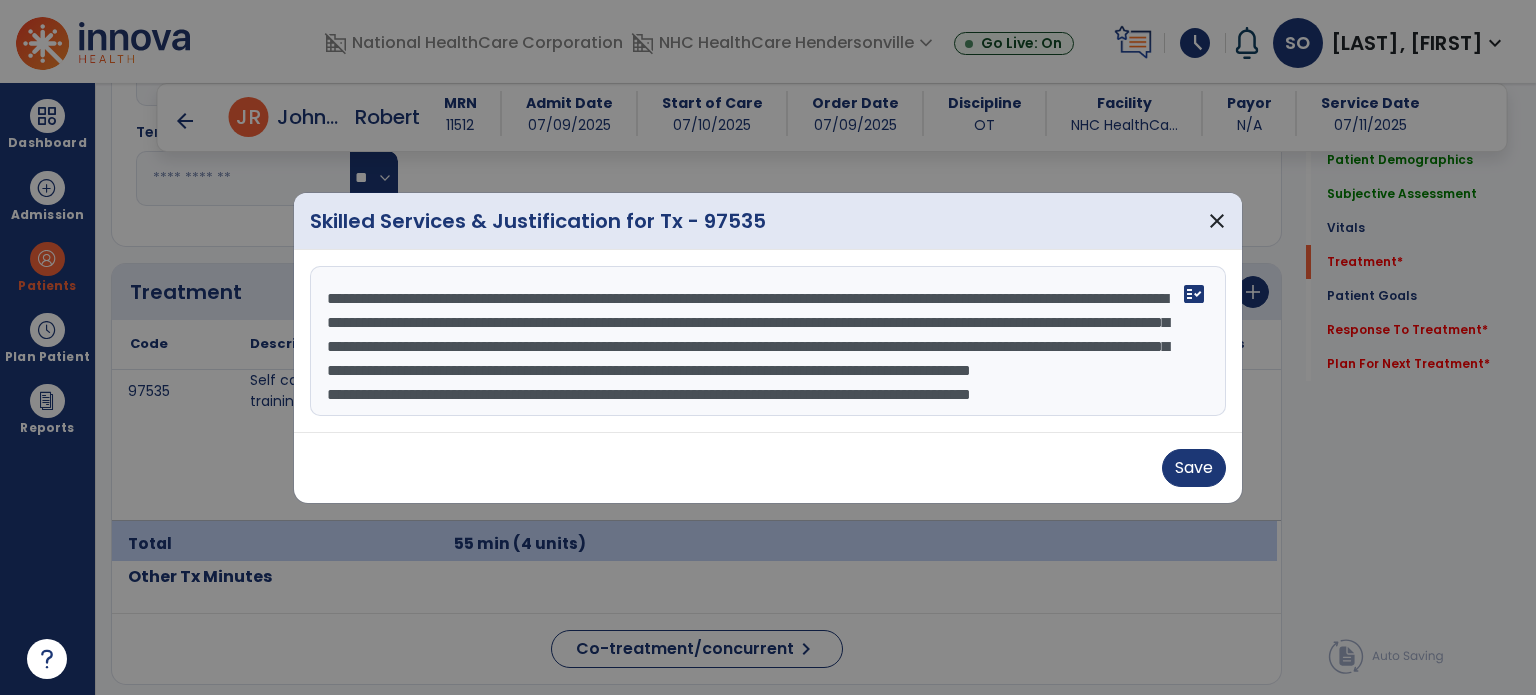 scroll, scrollTop: 39, scrollLeft: 0, axis: vertical 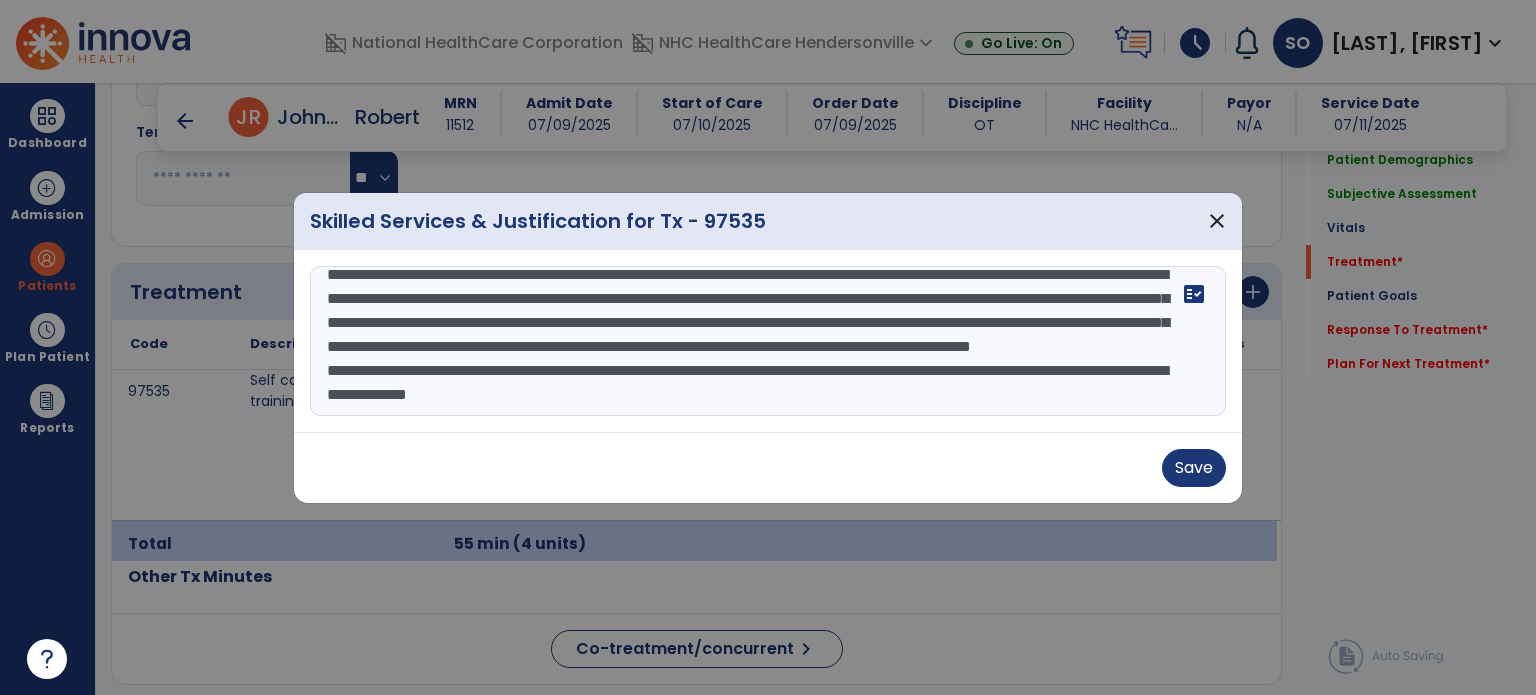 click on "**********" at bounding box center [768, 341] 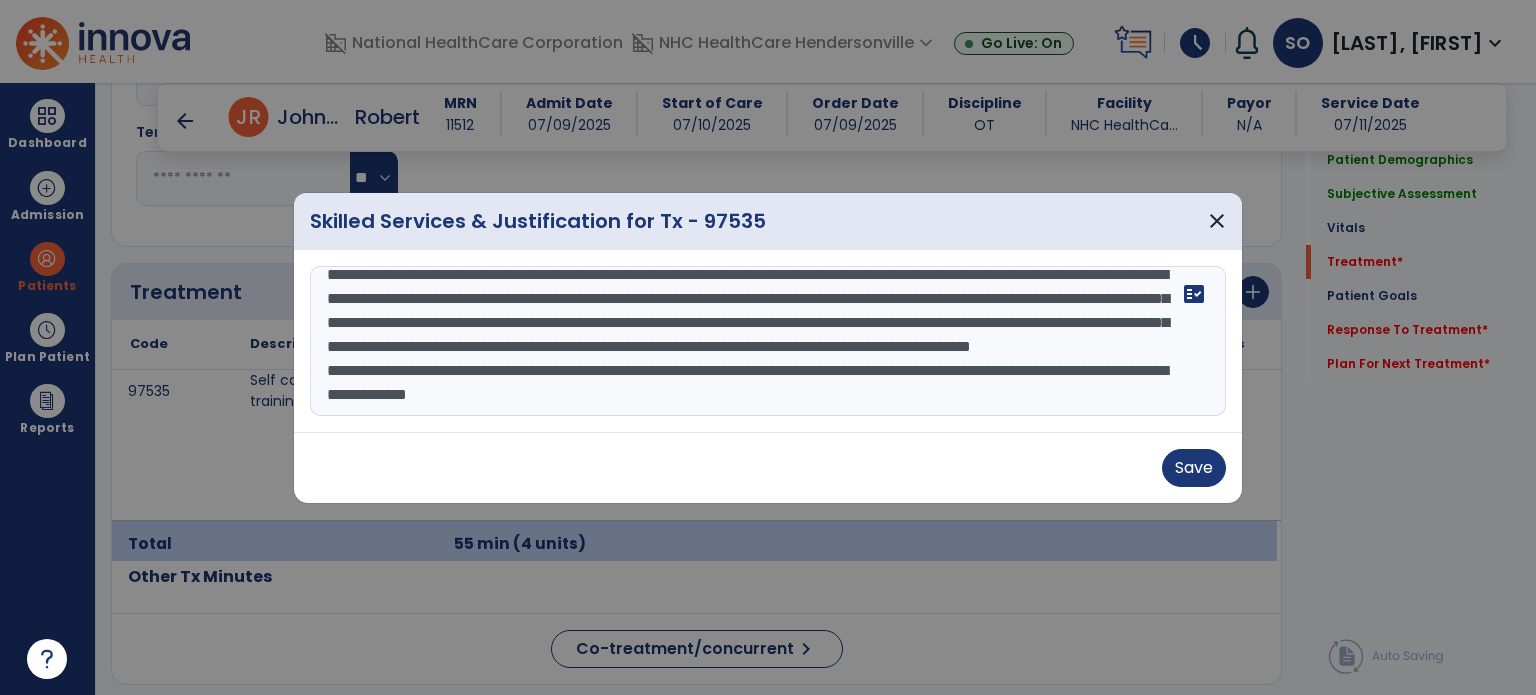 scroll, scrollTop: 13, scrollLeft: 0, axis: vertical 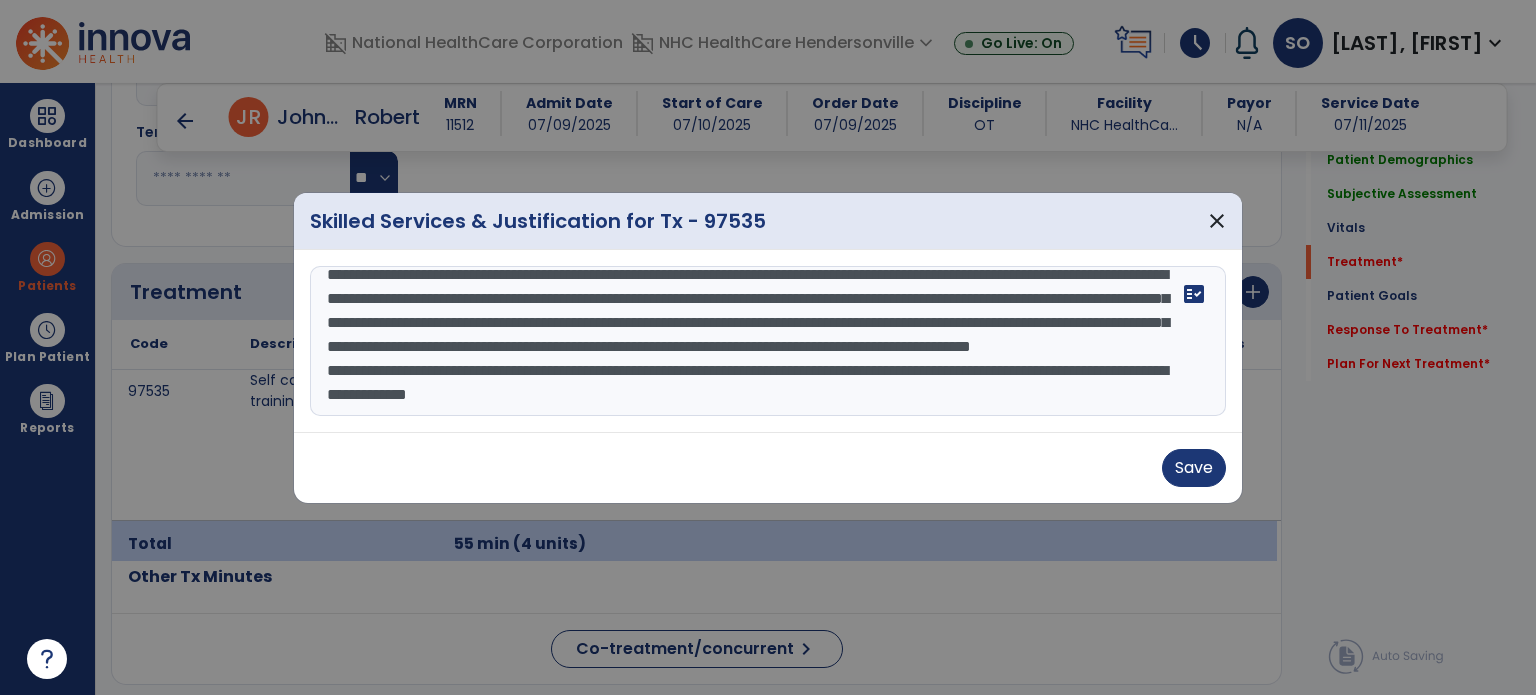 click on "**********" at bounding box center [768, 341] 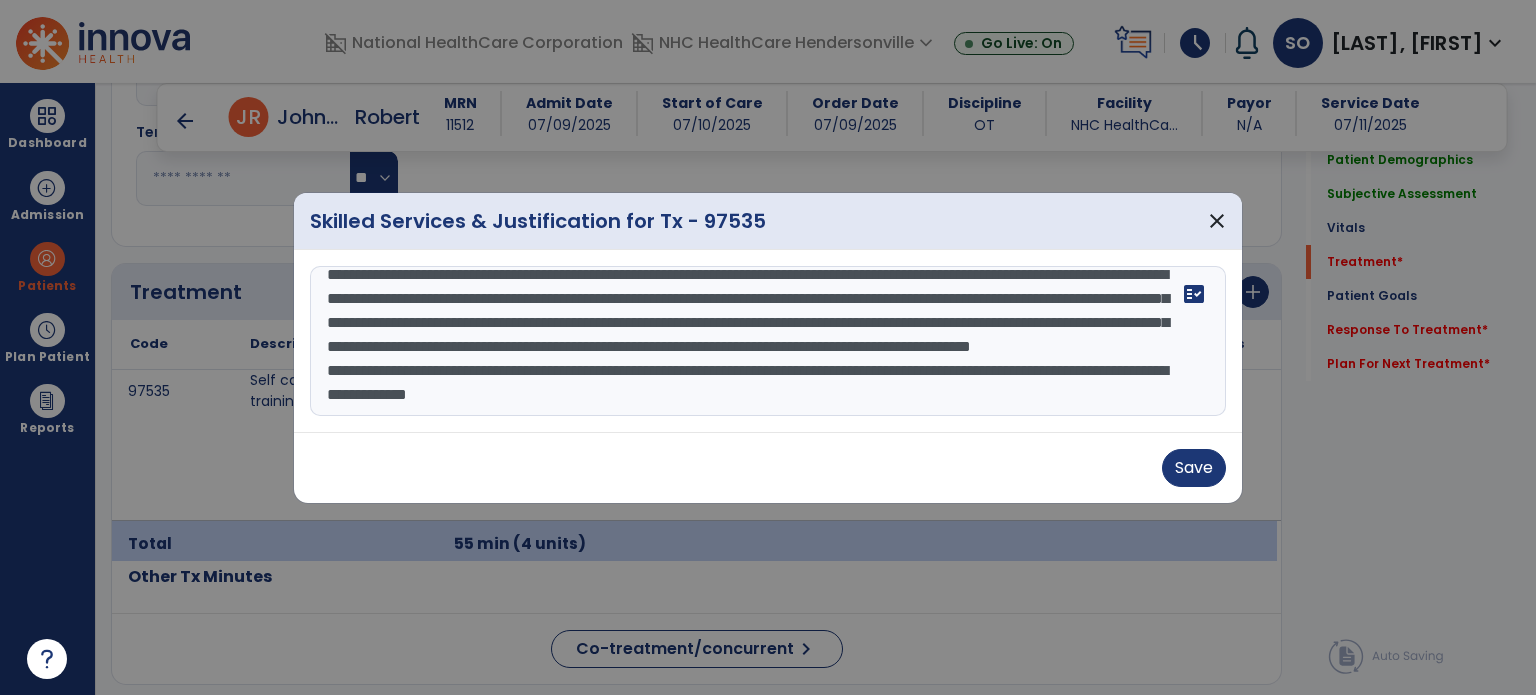 click on "**********" at bounding box center (768, 341) 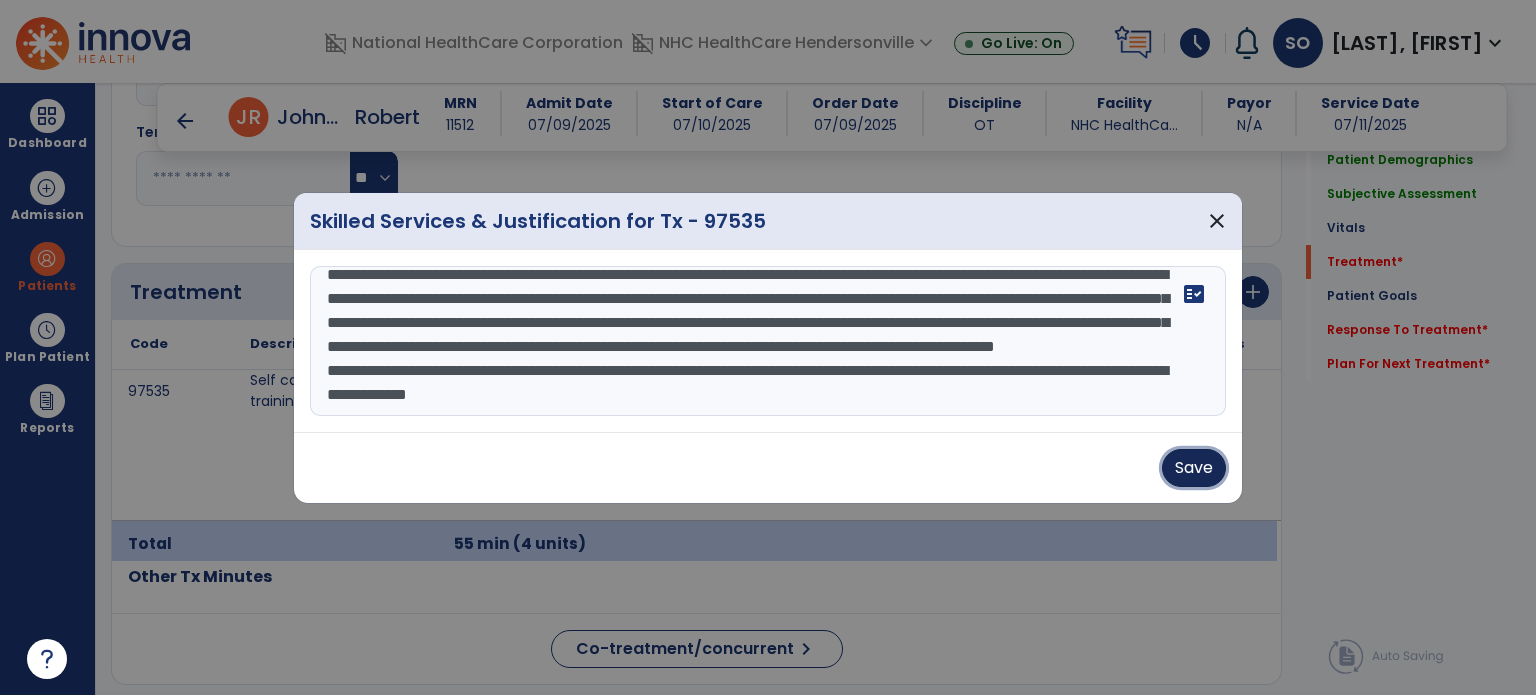 drag, startPoint x: 1202, startPoint y: 475, endPoint x: 736, endPoint y: 352, distance: 481.95953 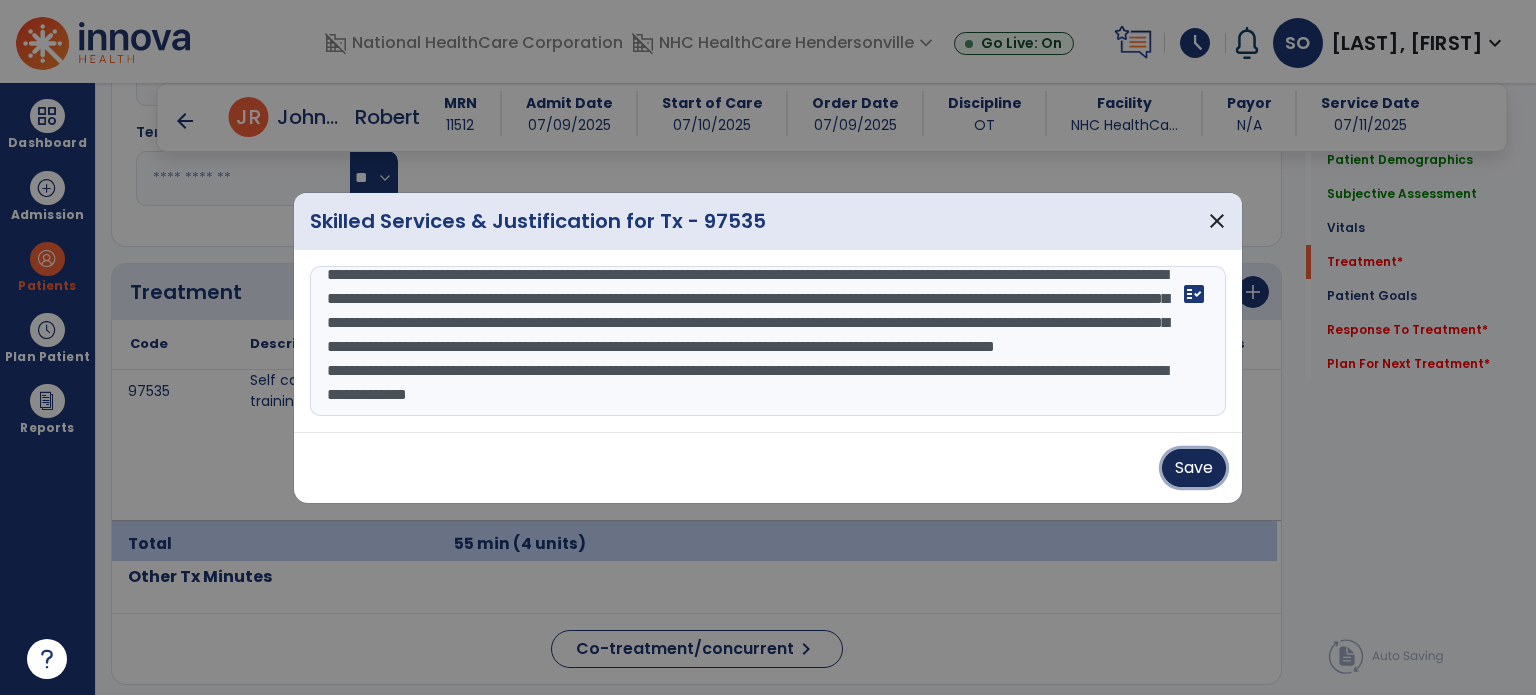 click on "Skilled Services & Justification for Tx - 97535   close  Patient was long sitting in bed with his [RELATION] when therapist entered his room.  Patient's [RELATION] was informed that therapy would assist pt with UB/LB dressing/bathing ADLs.  Patient presented with continuous tremors during tx session.  Patient required min assist to t/f from bed to w/c with the use RW.  Patient able to dress/bathe UB/LB with min/mod assist with mod cues for sequencing of tasks, for safety fall prevention in order to lock/unlock w/c transitioning from sit to stand.  Patient able to tolerate standing for
5 minutes and then presented with fatigue at the end of tx session.  Patient positioned bedside his bed upon leaving the room with call light in place.    fact_check   Save" at bounding box center (768, 348) 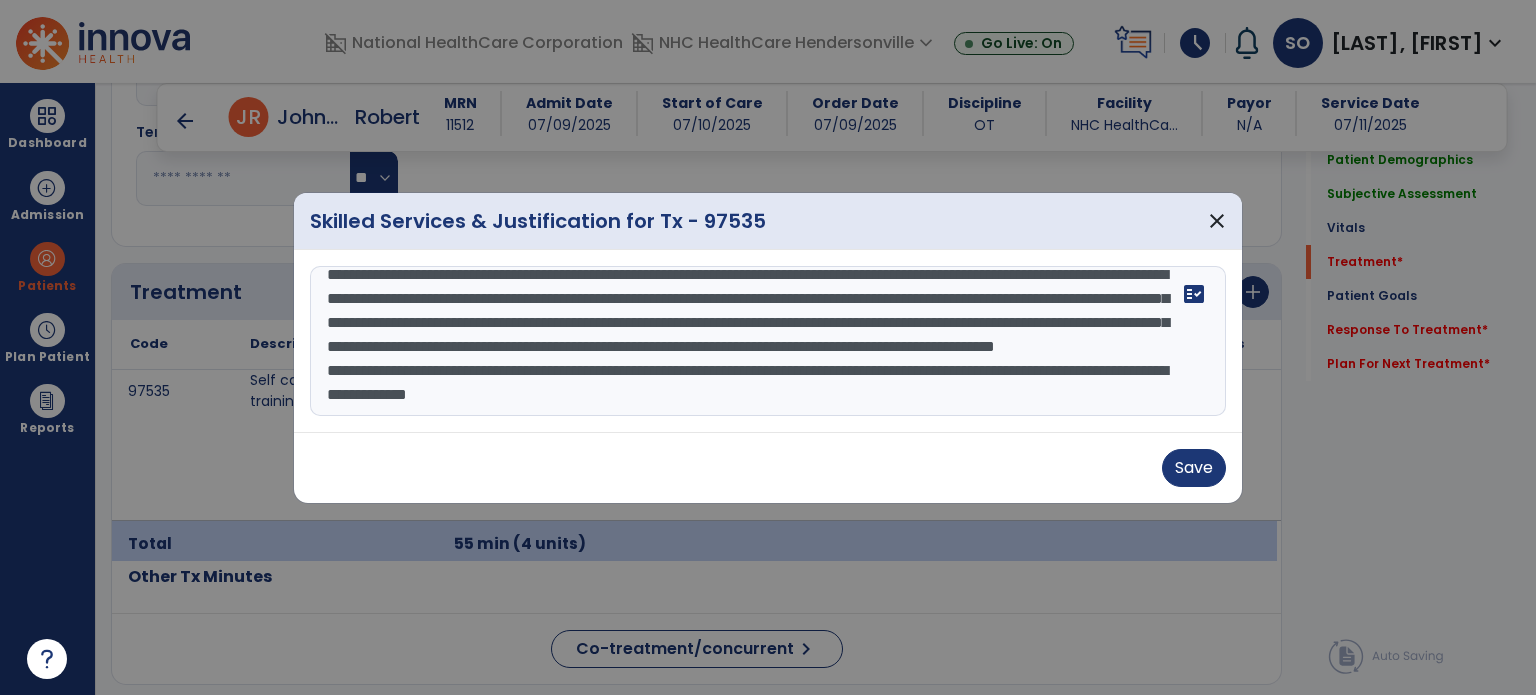 click on "**********" at bounding box center [768, 341] 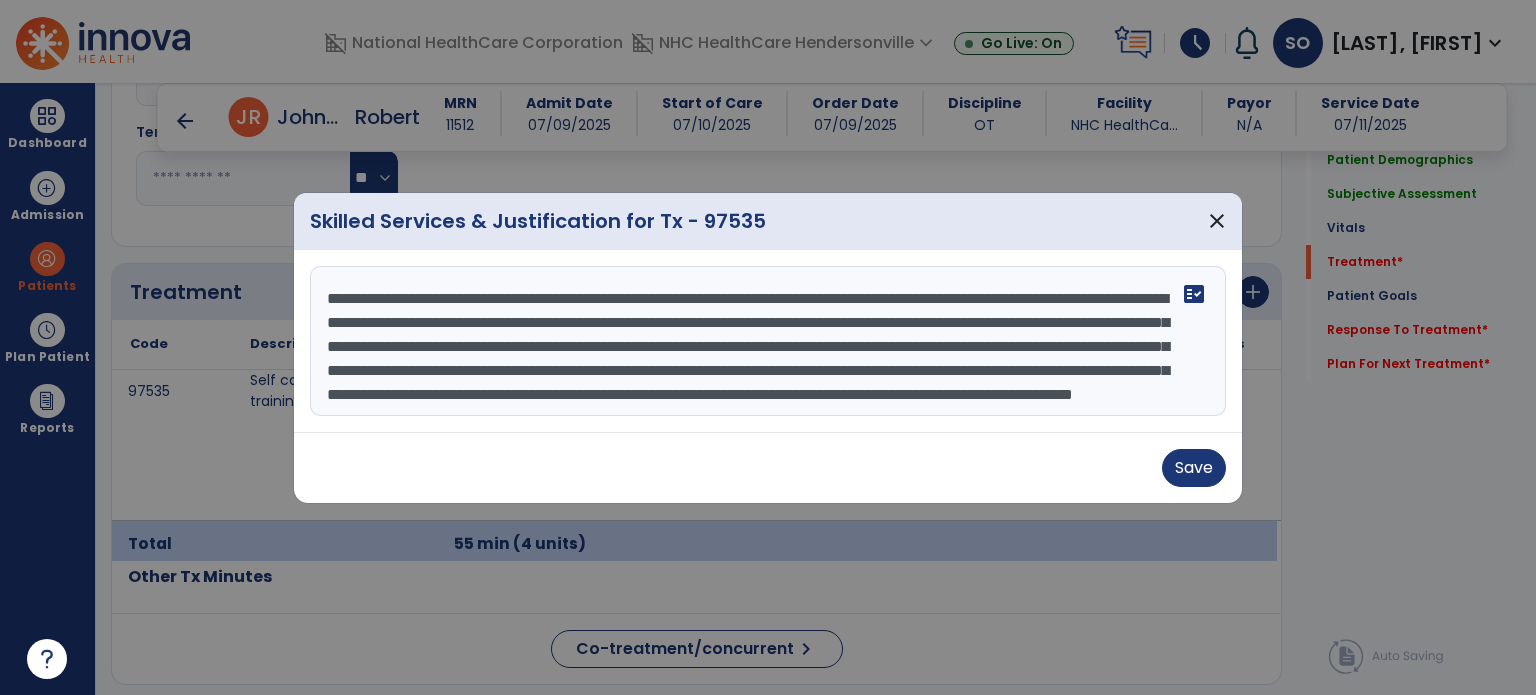 scroll, scrollTop: 24, scrollLeft: 0, axis: vertical 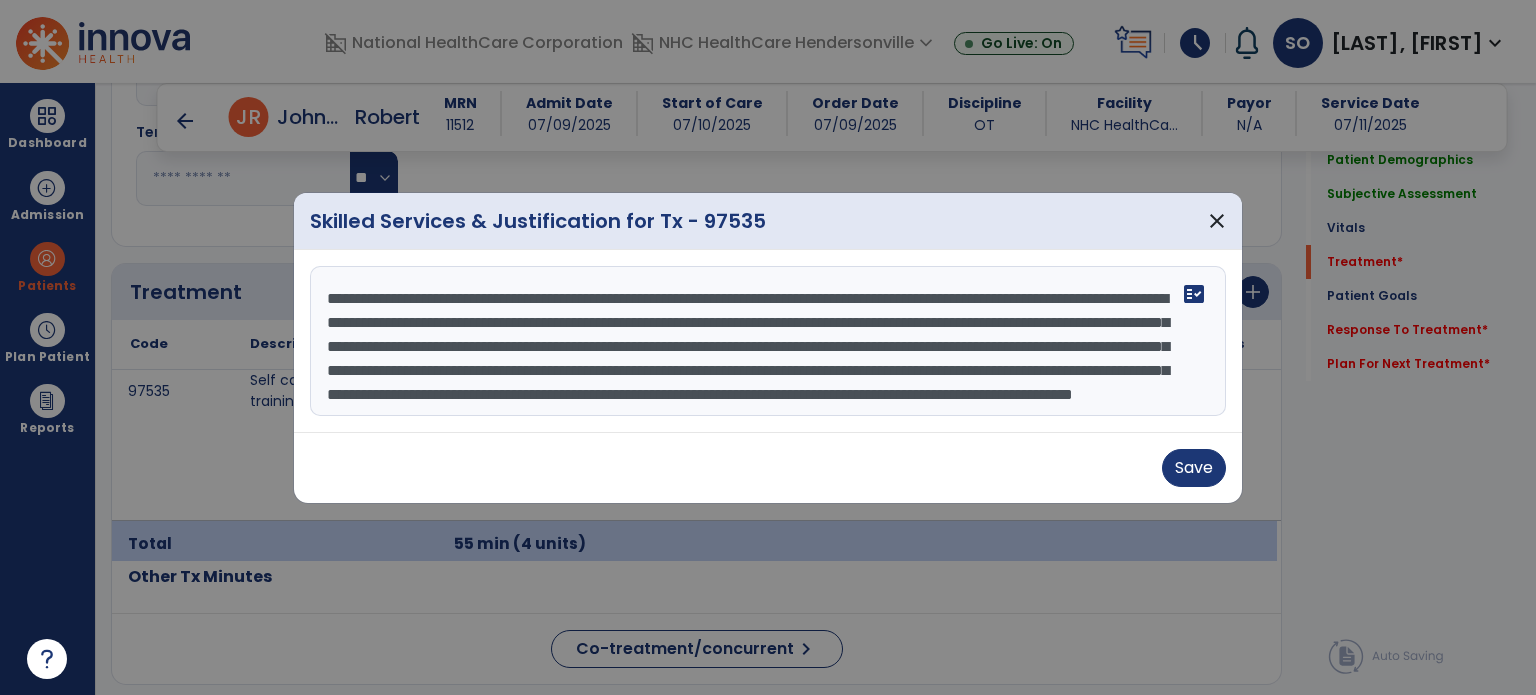 click on "**********" at bounding box center (768, 341) 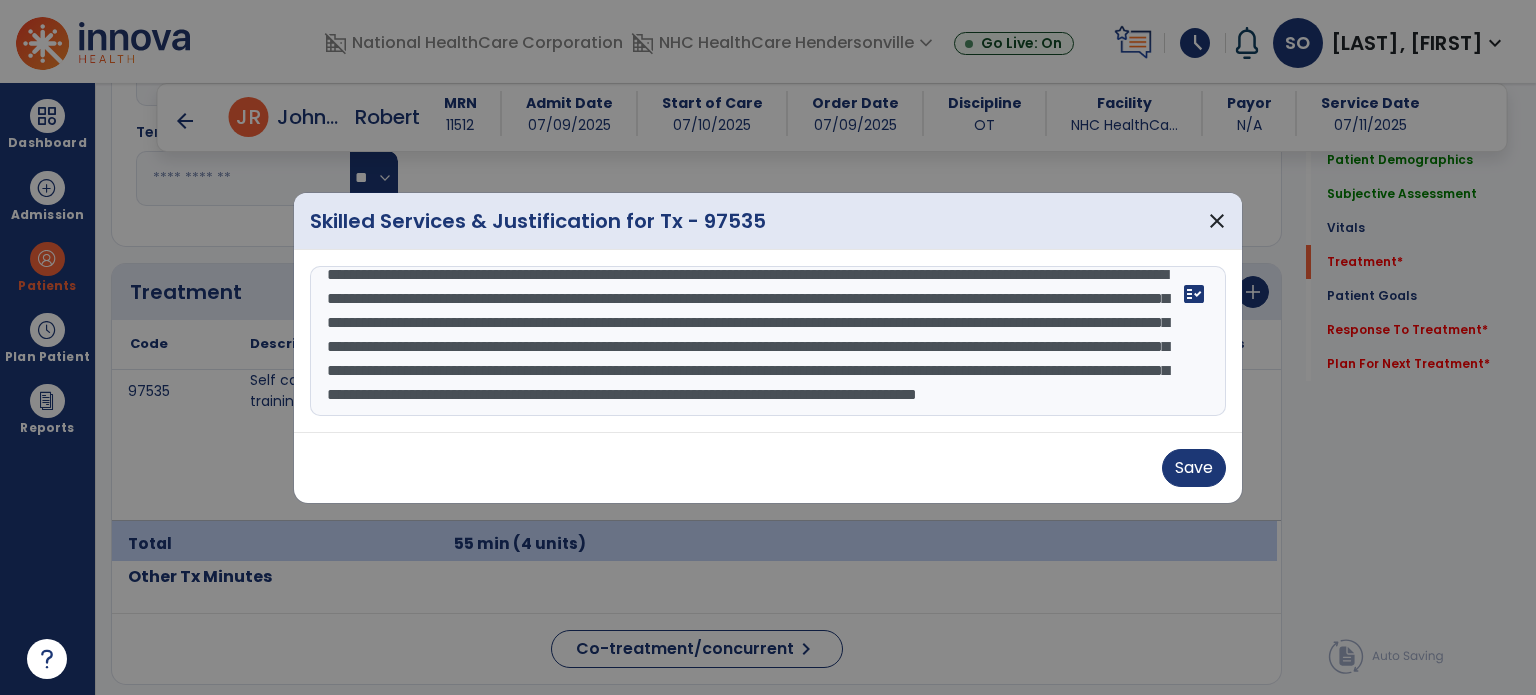 scroll, scrollTop: 66, scrollLeft: 0, axis: vertical 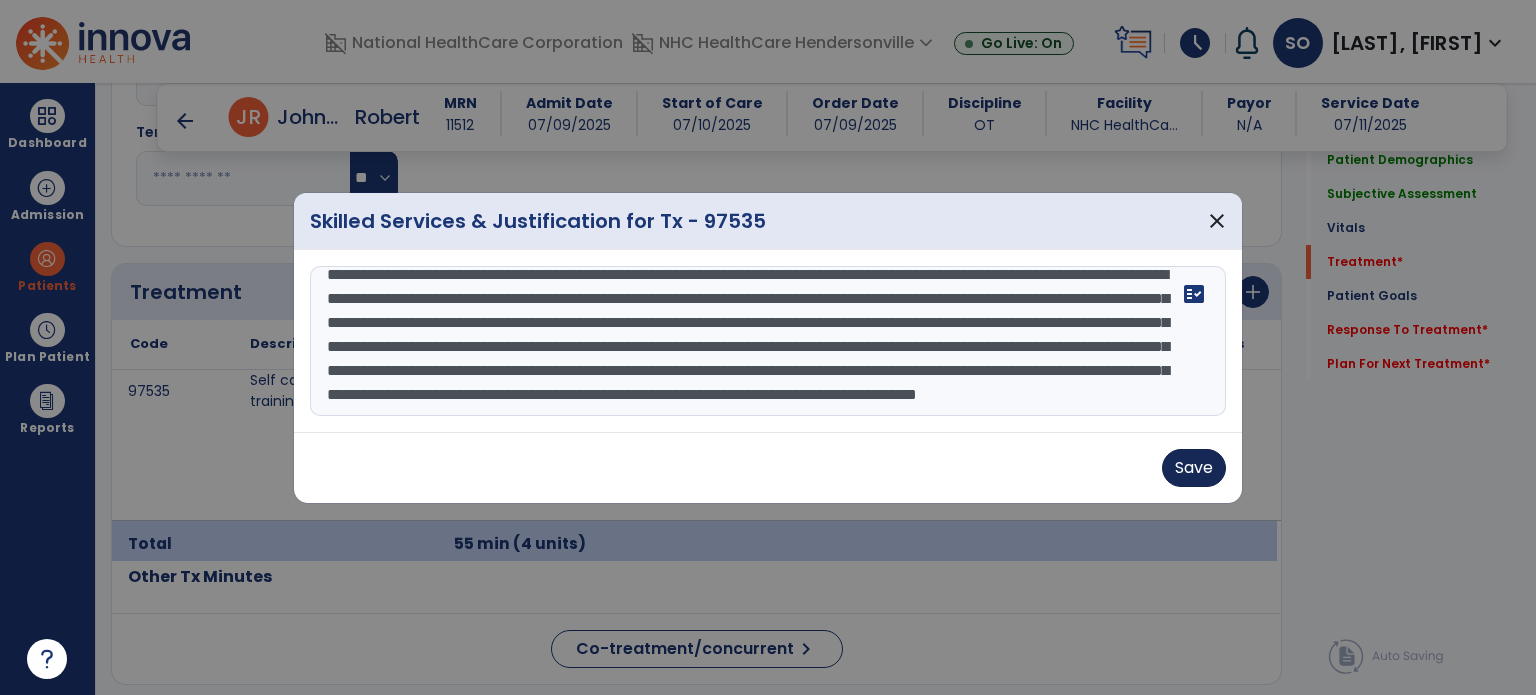 type on "**********" 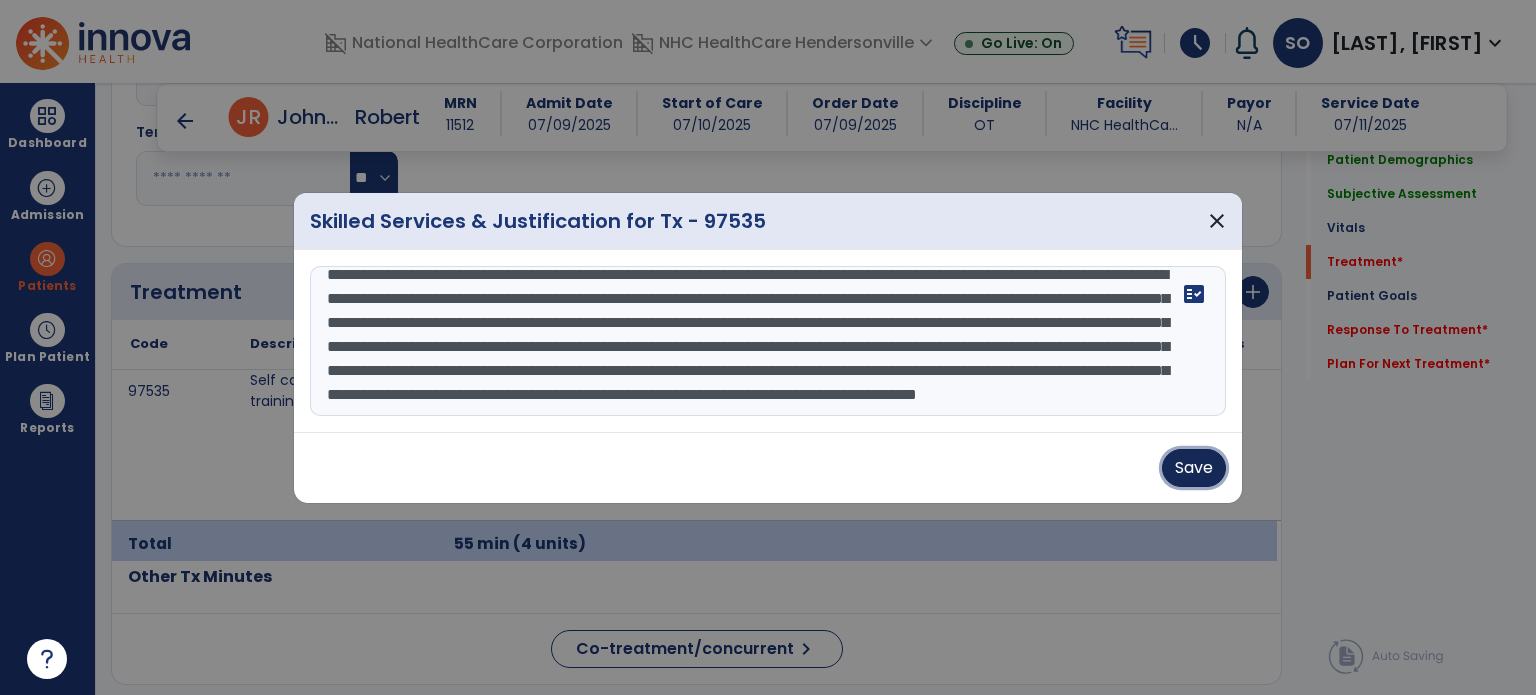 click on "Save" at bounding box center (1194, 468) 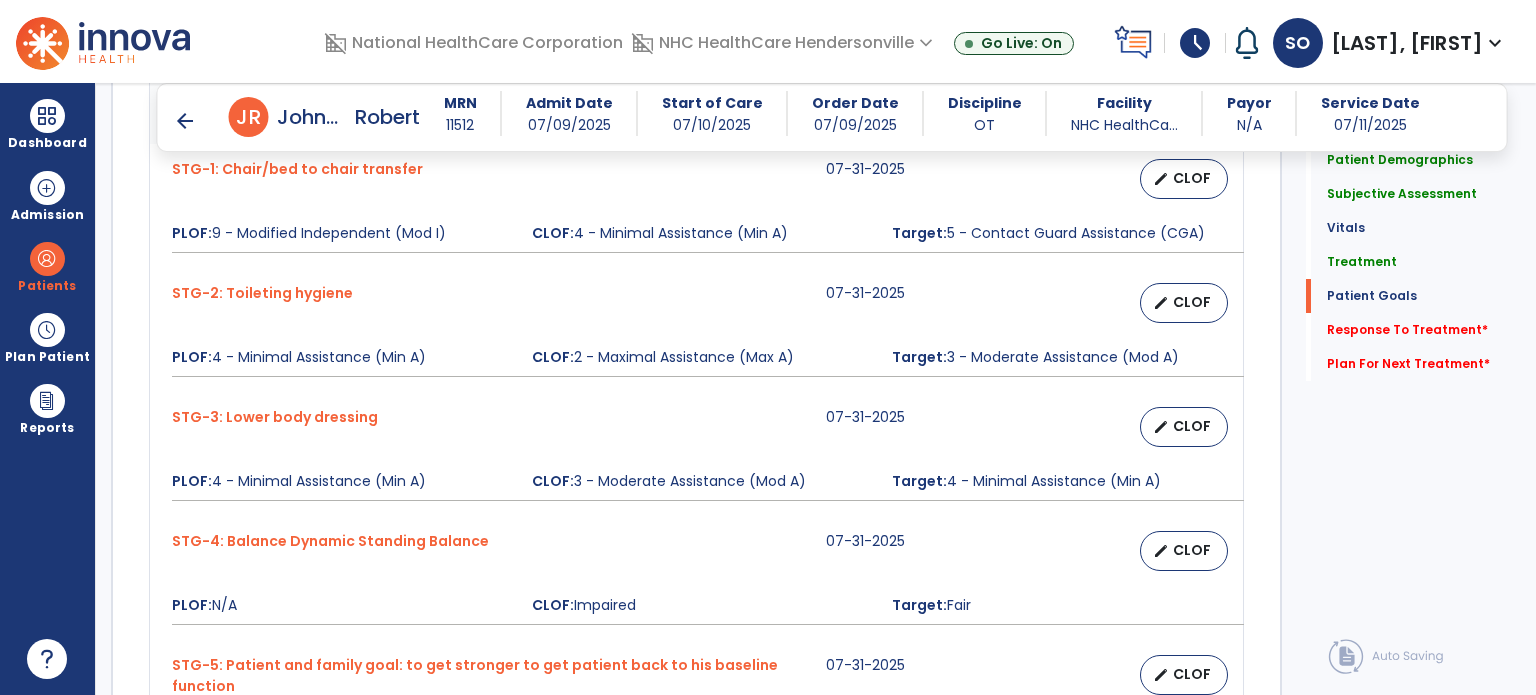 scroll, scrollTop: 1896, scrollLeft: 0, axis: vertical 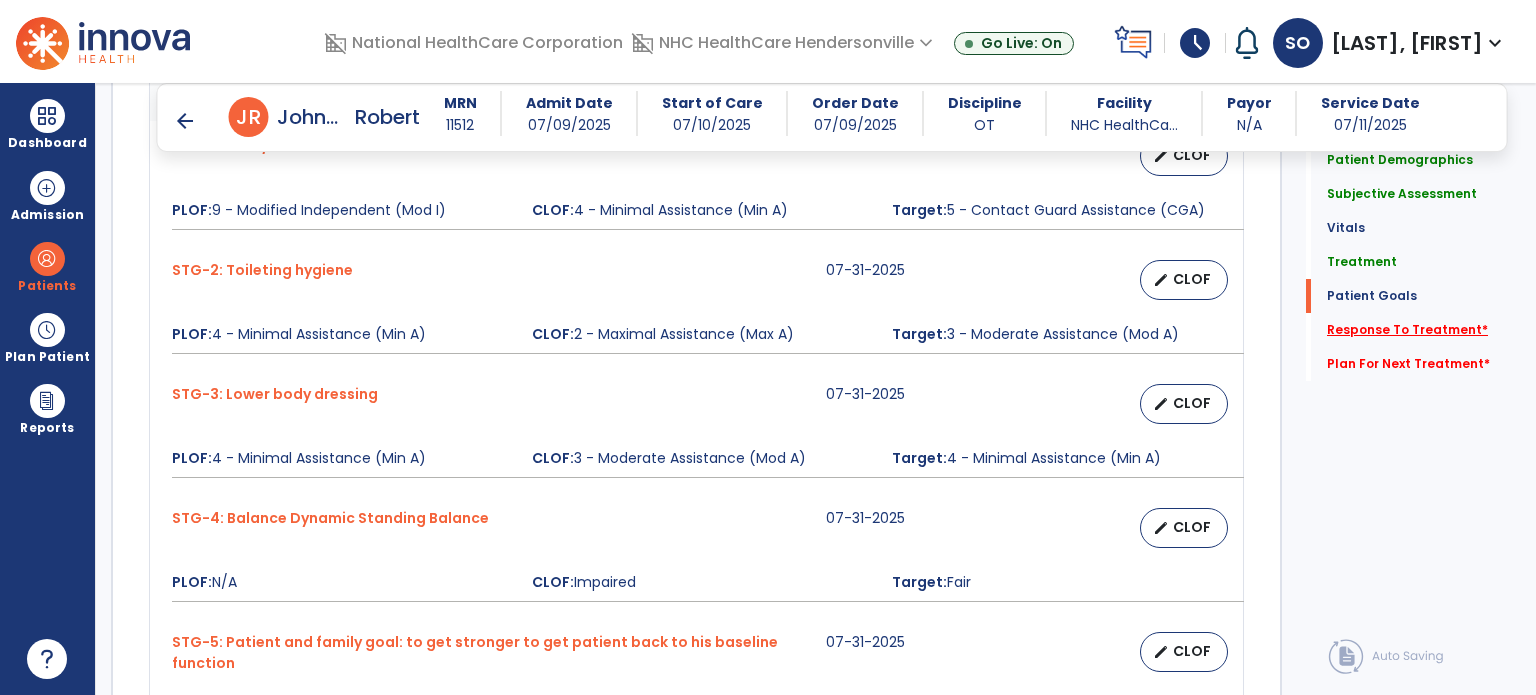 click on "Response To Treatment   *" 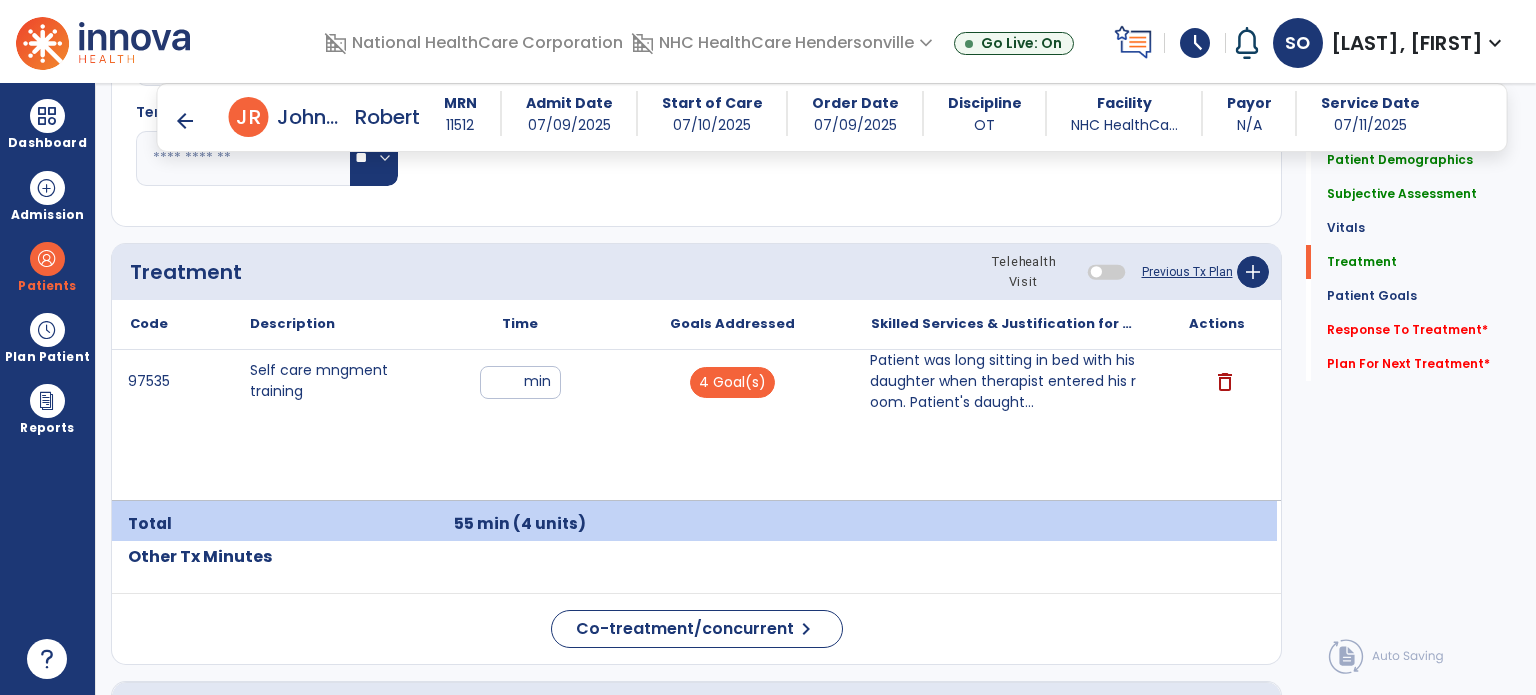 scroll, scrollTop: 1112, scrollLeft: 0, axis: vertical 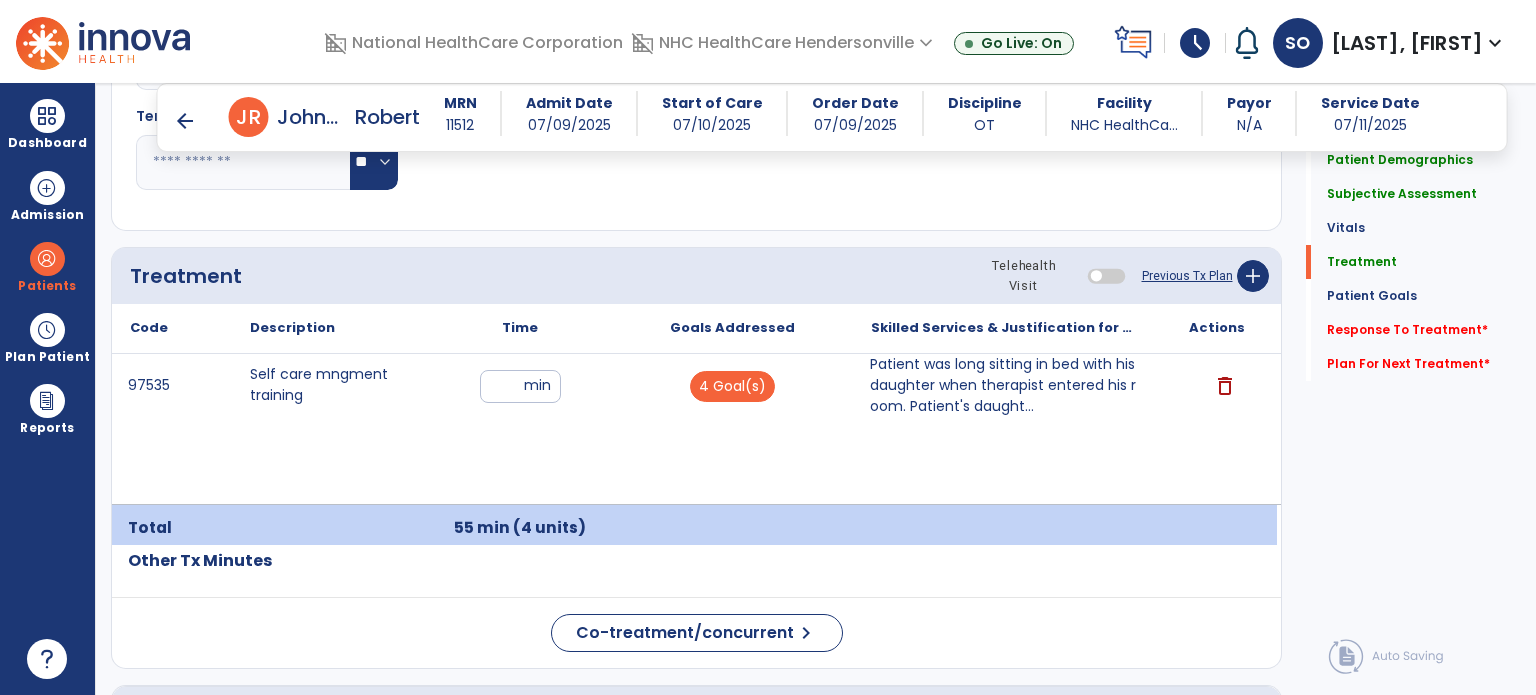 click on "Skilled Services & Justification for Tx" at bounding box center (1004, 328) 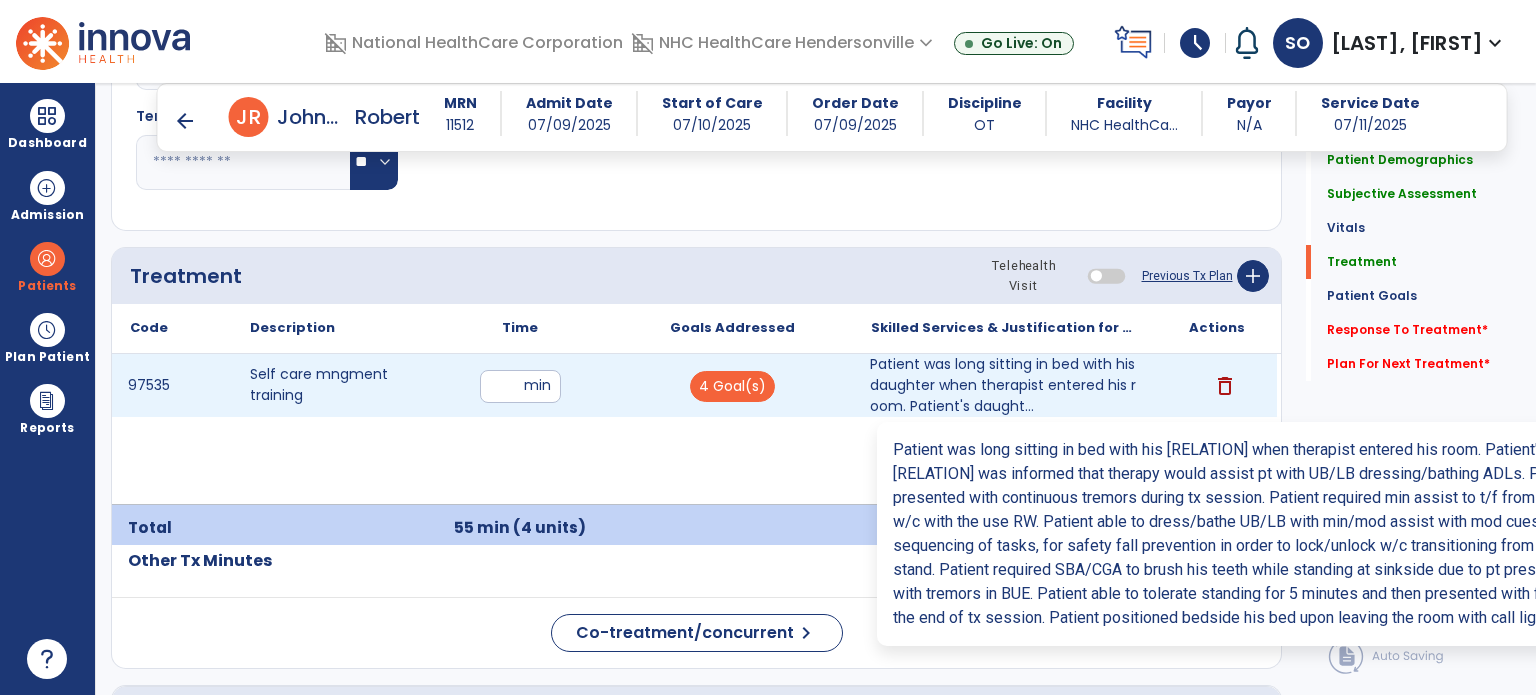 click on "Patient was long sitting in bed with his daughter when therapist entered his room.  Patient's daught..." at bounding box center [1004, 385] 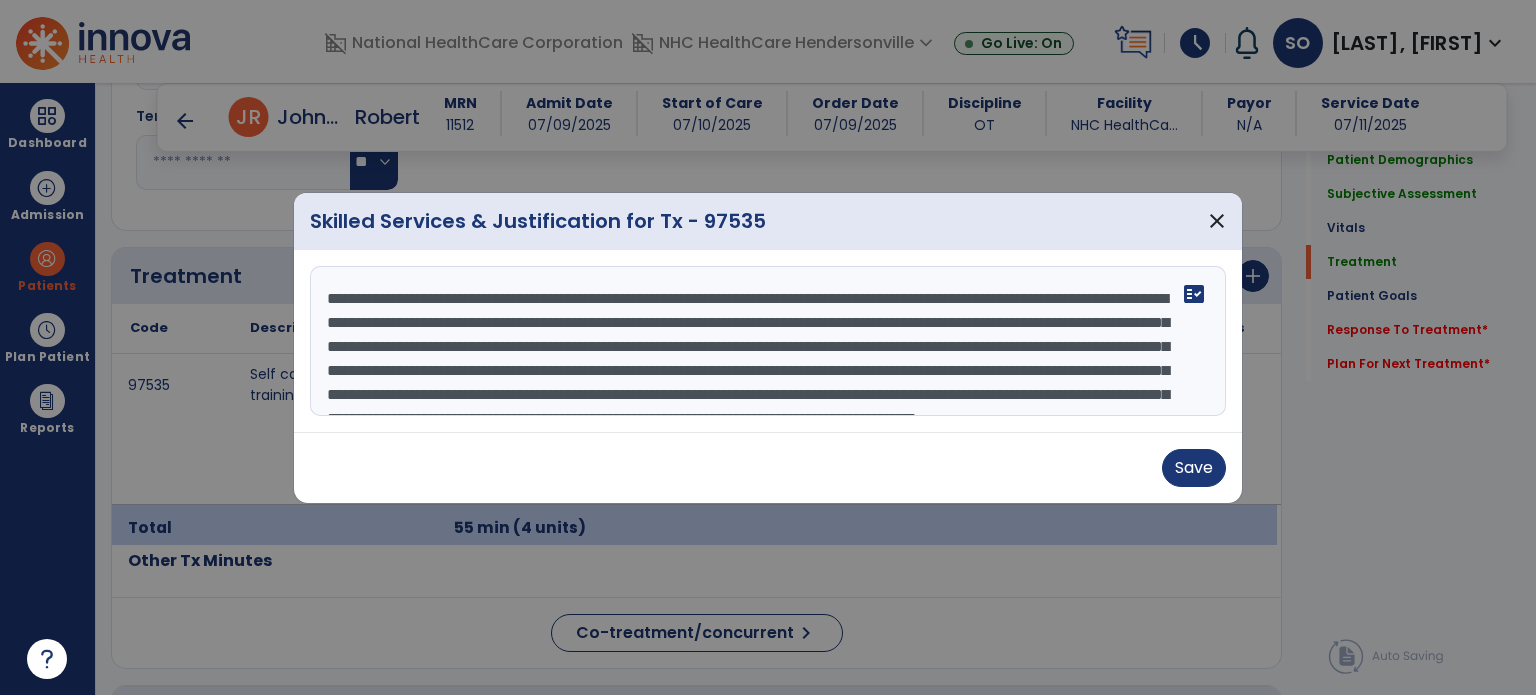 scroll, scrollTop: 72, scrollLeft: 0, axis: vertical 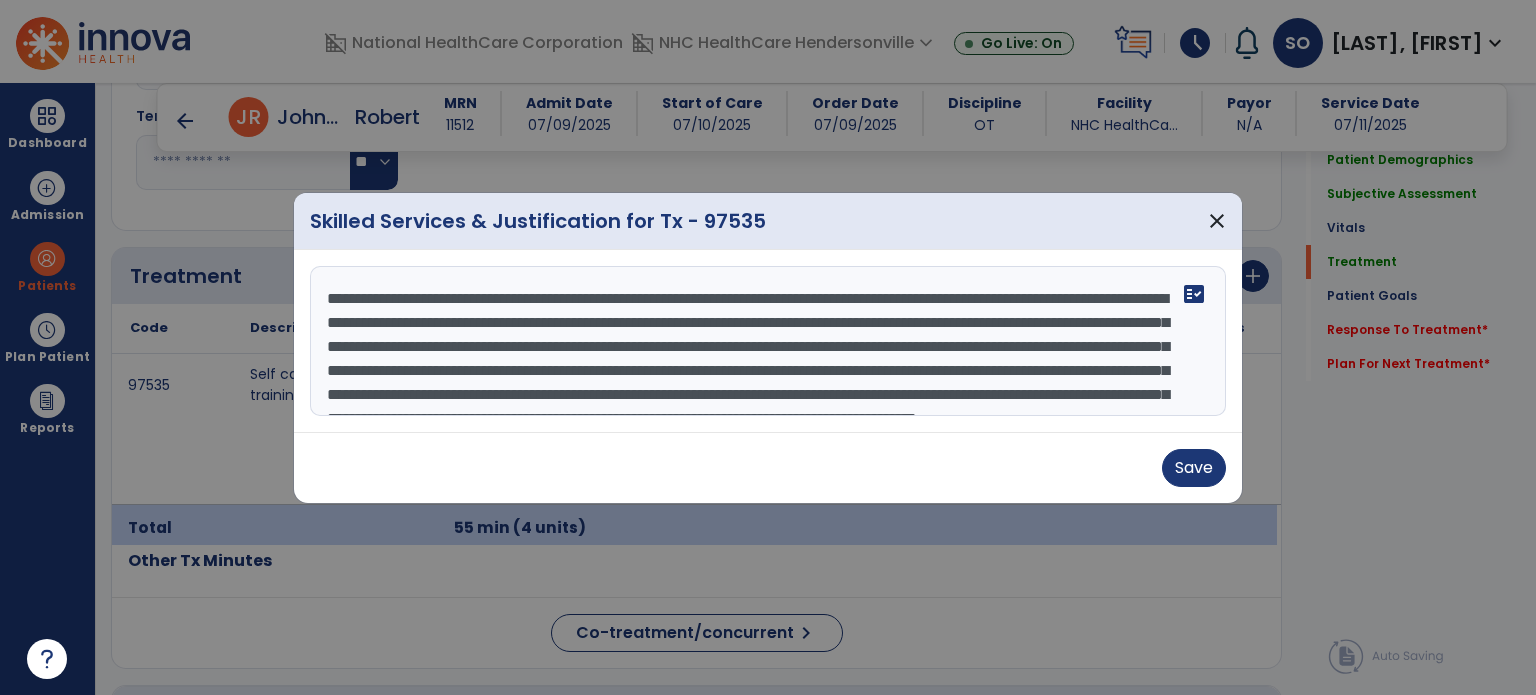click on "**********" at bounding box center [768, 341] 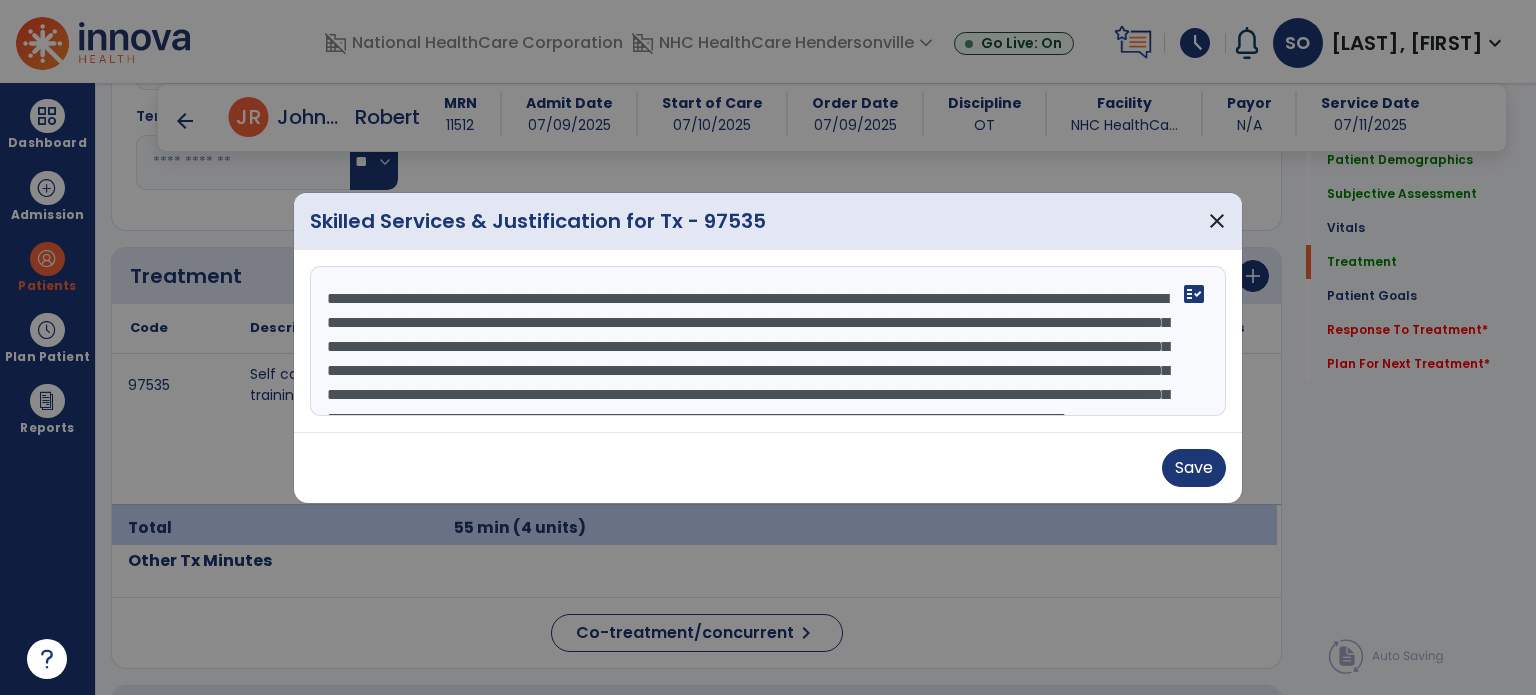 click on "**********" at bounding box center (768, 341) 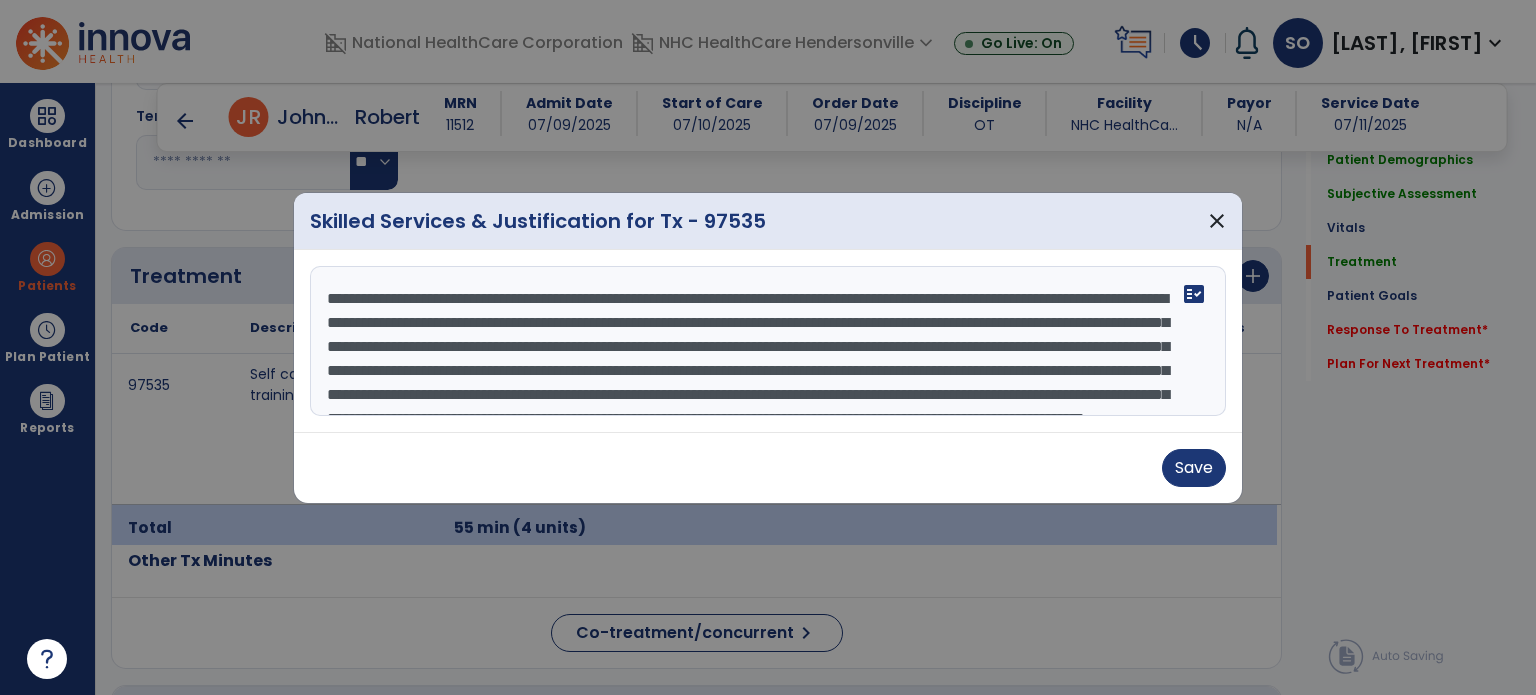 click on "**********" at bounding box center (768, 341) 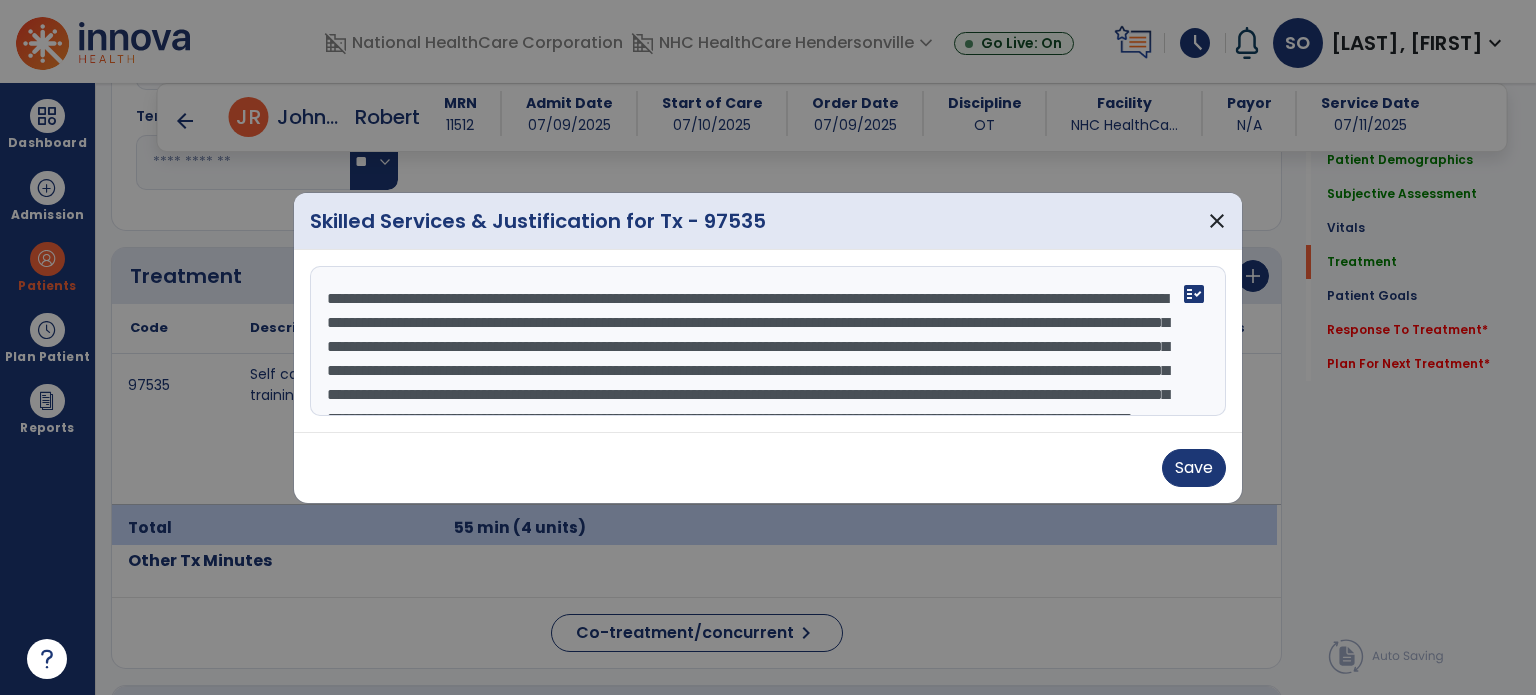 scroll, scrollTop: 72, scrollLeft: 0, axis: vertical 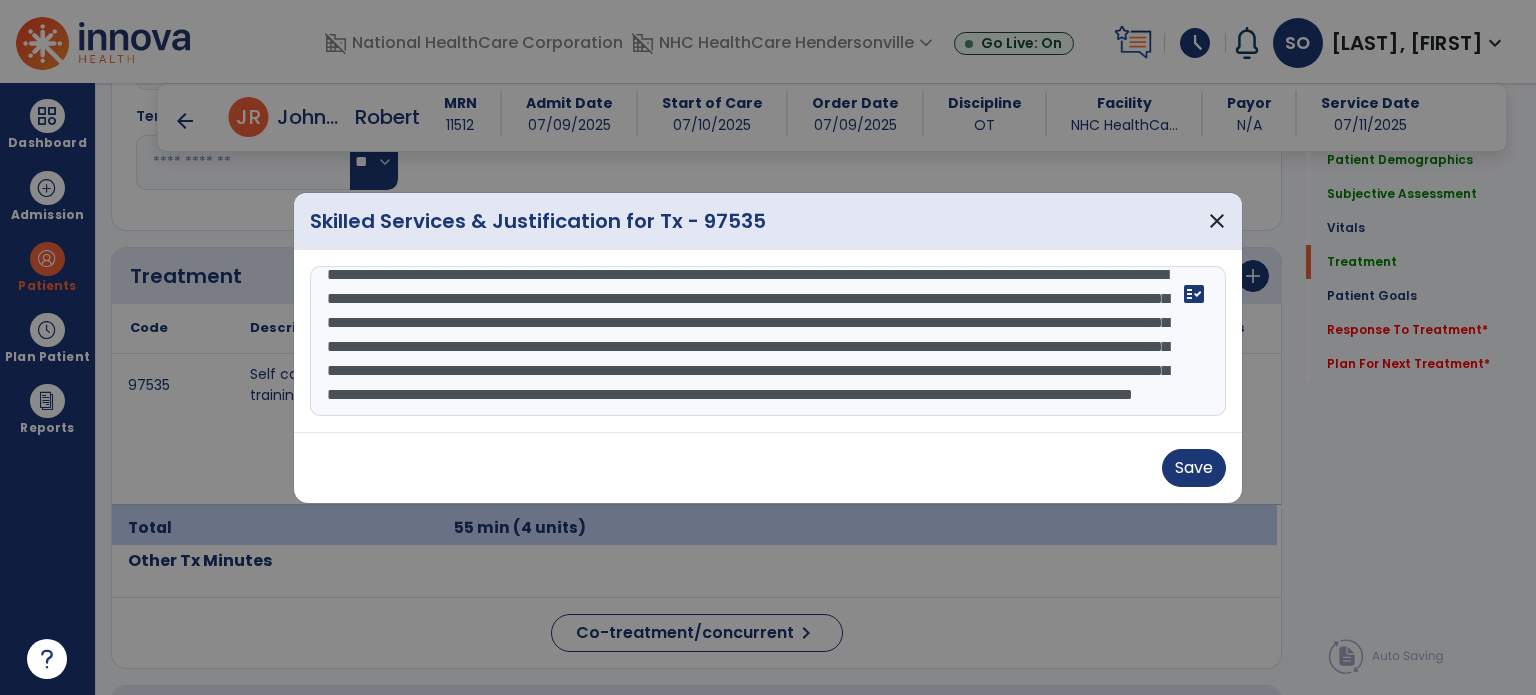 click on "**********" at bounding box center [768, 341] 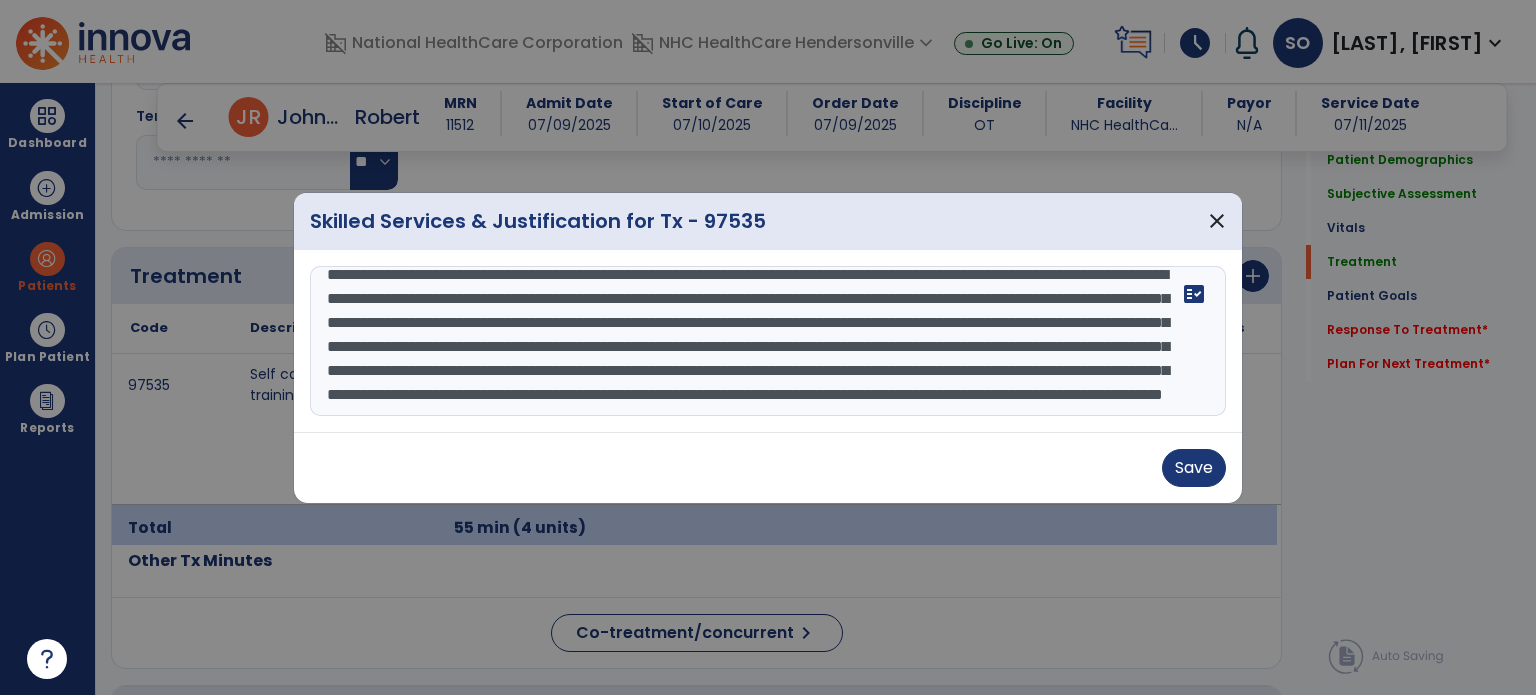 click on "**********" at bounding box center (768, 341) 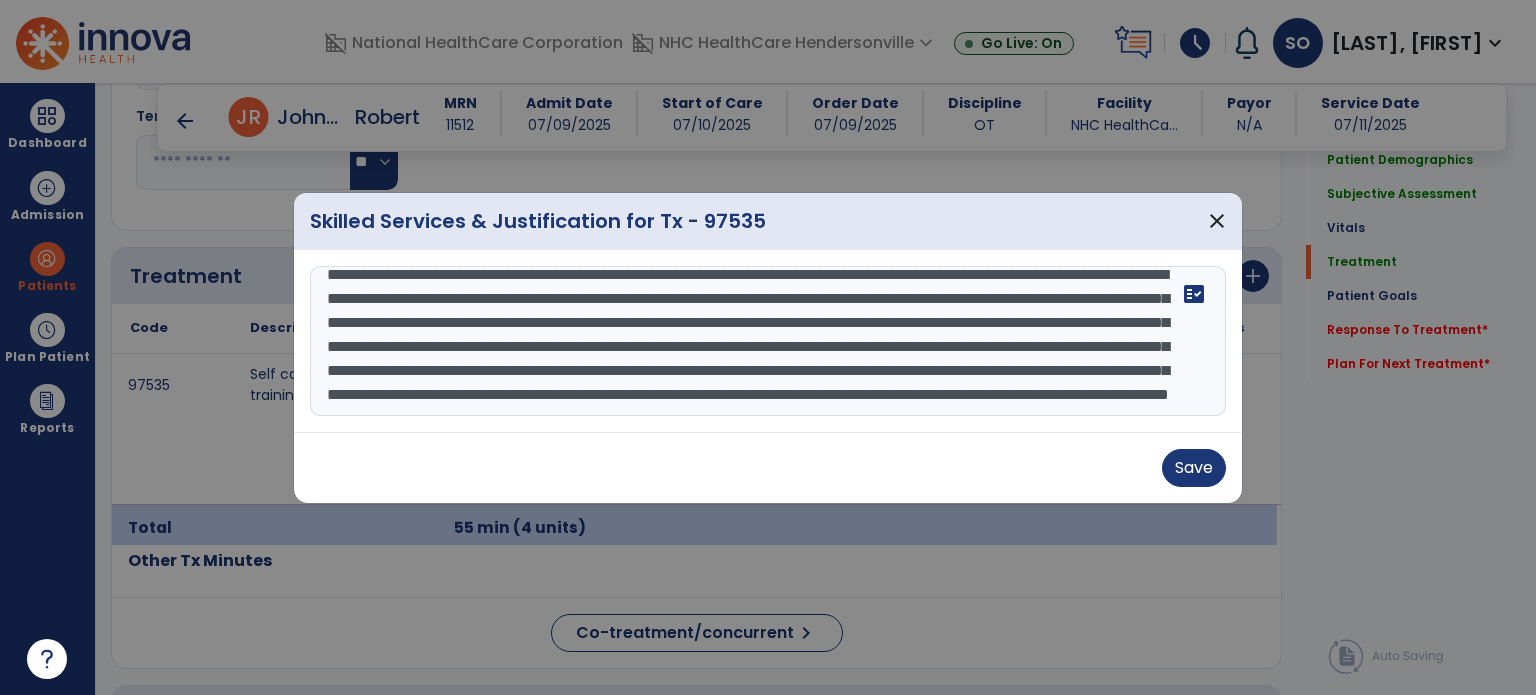 scroll, scrollTop: 96, scrollLeft: 0, axis: vertical 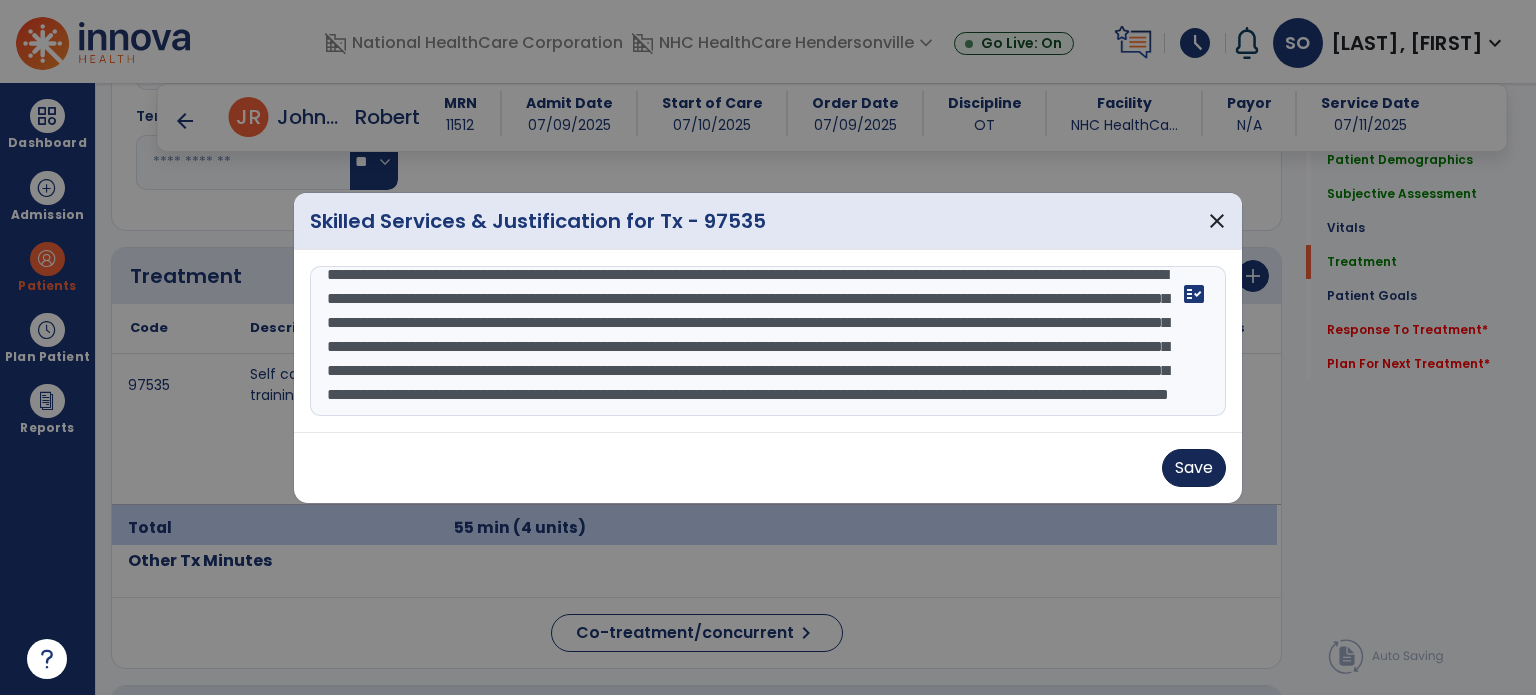 type on "**********" 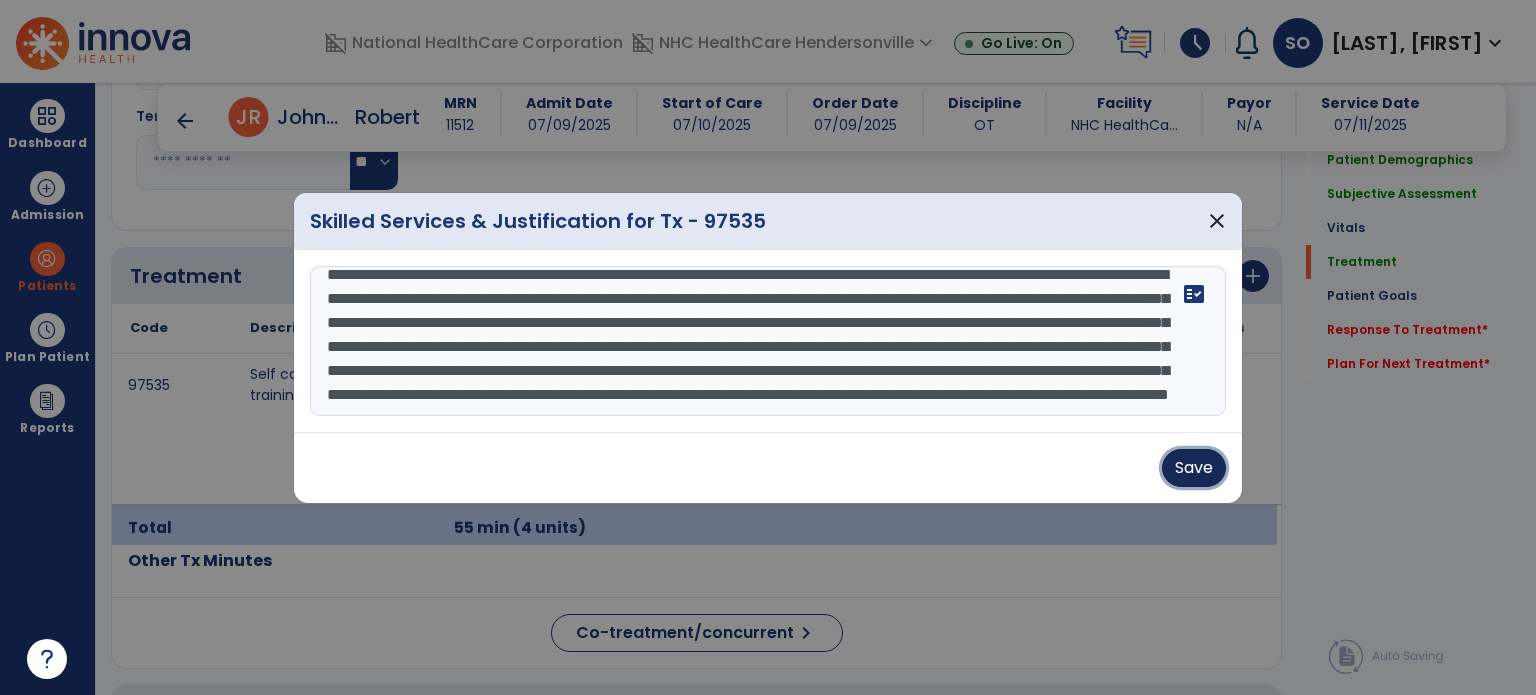 click on "Save" at bounding box center [1194, 468] 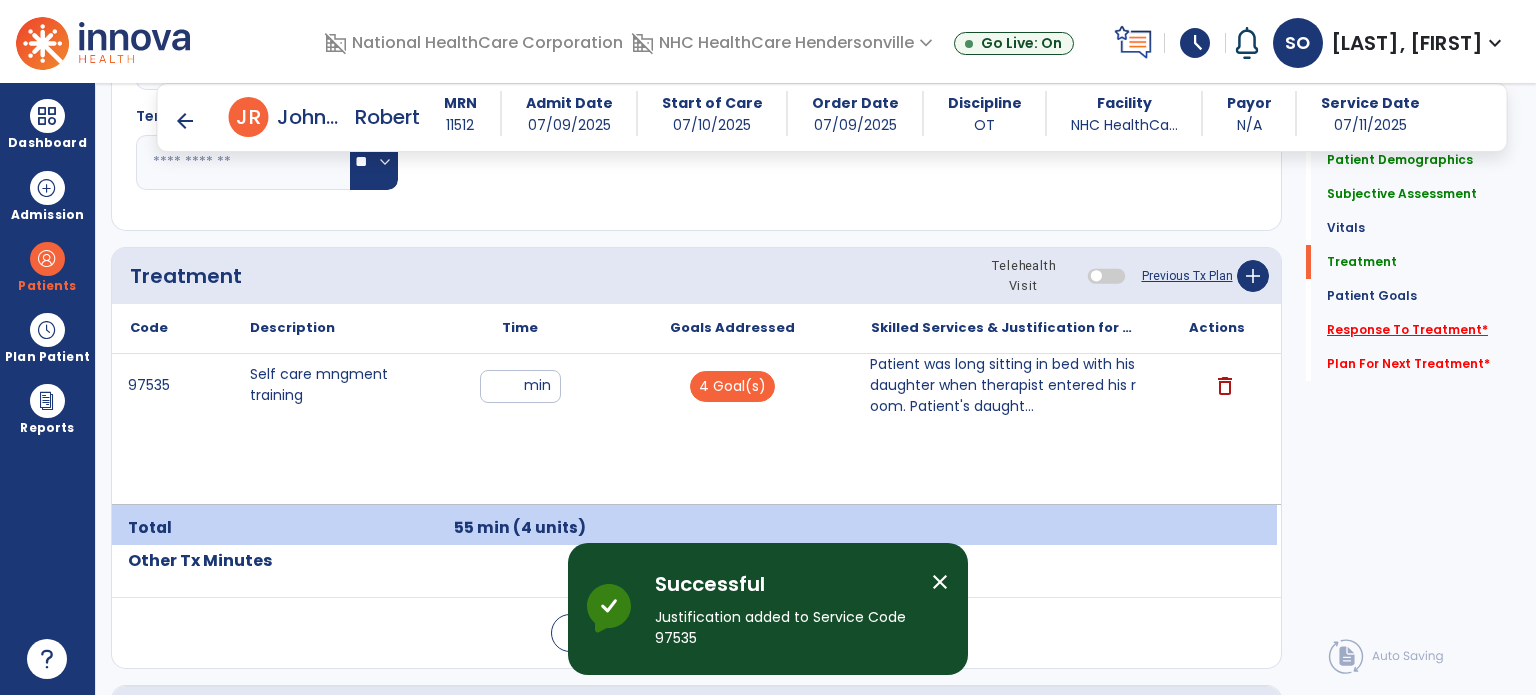 click on "Response To Treatment   *" 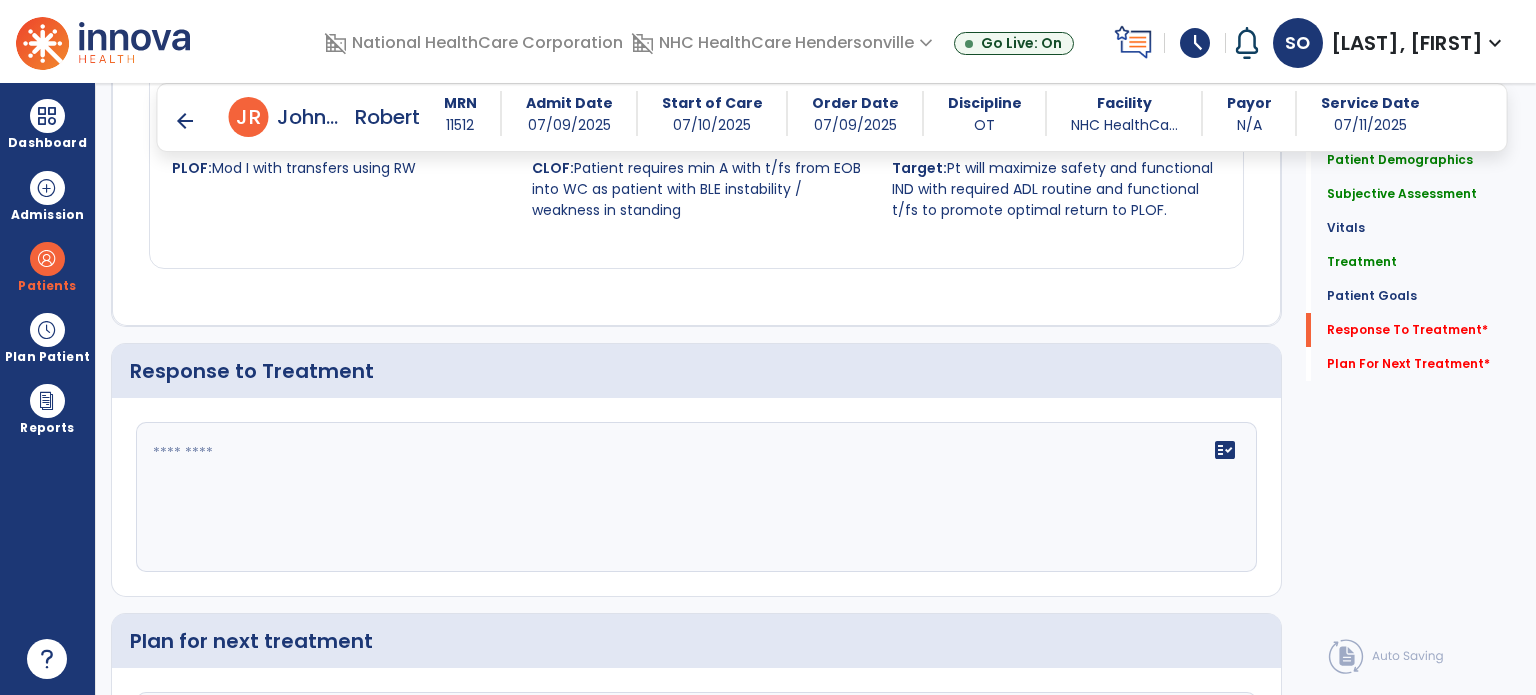 scroll, scrollTop: 2512, scrollLeft: 0, axis: vertical 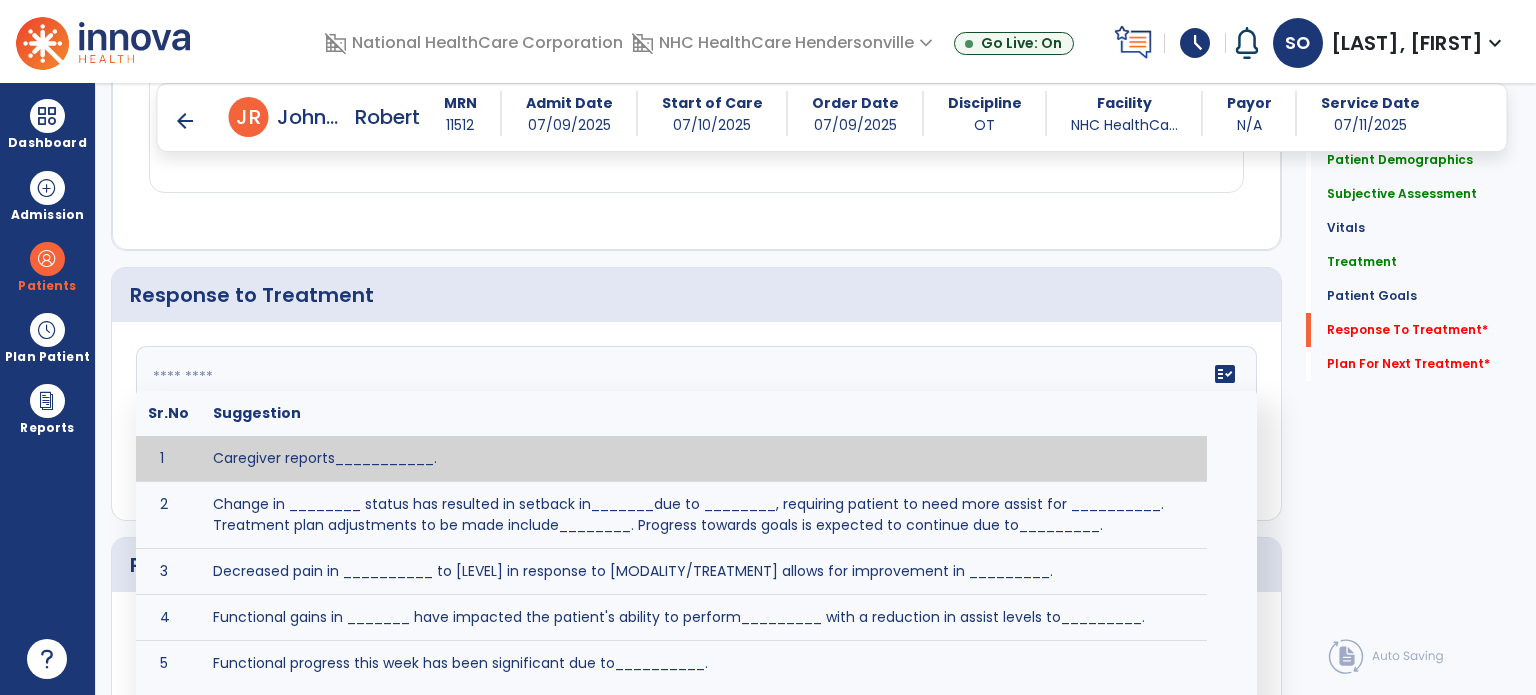 click 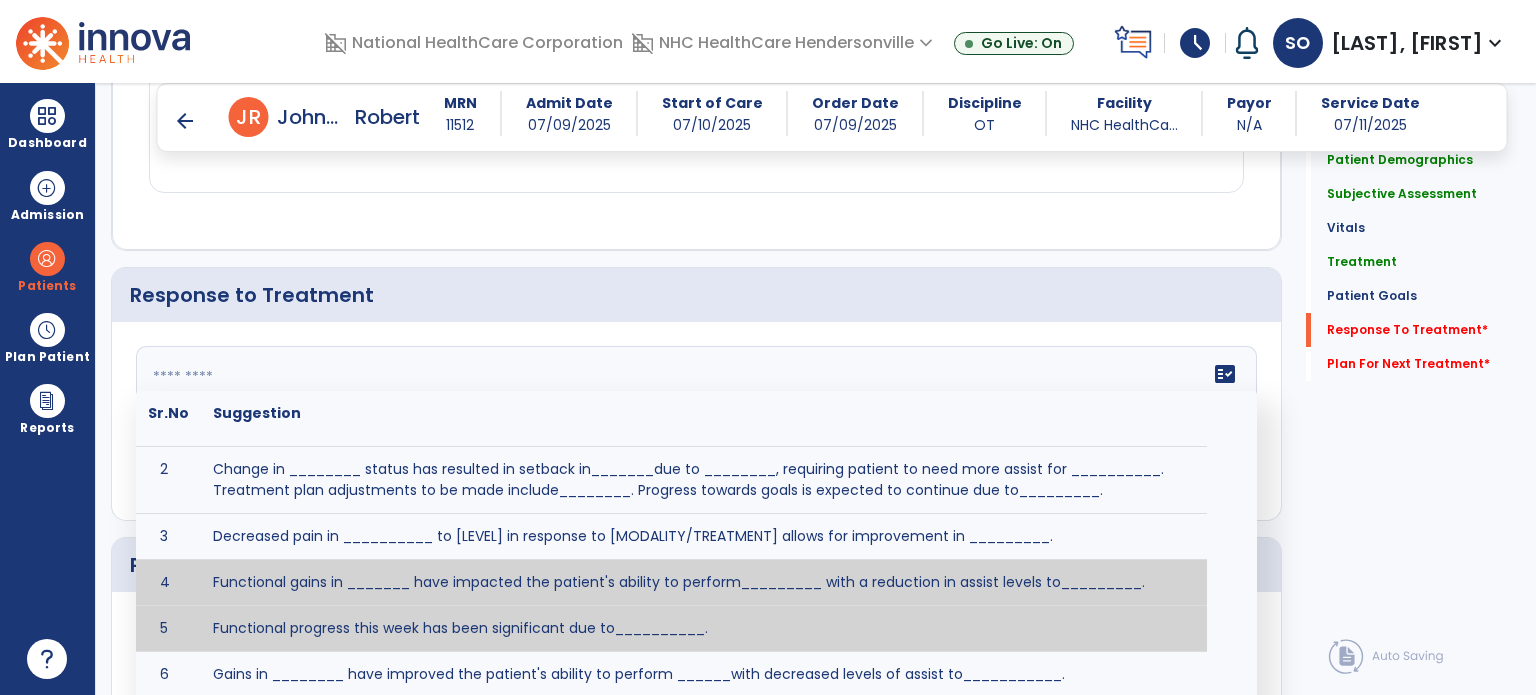 scroll, scrollTop: 0, scrollLeft: 0, axis: both 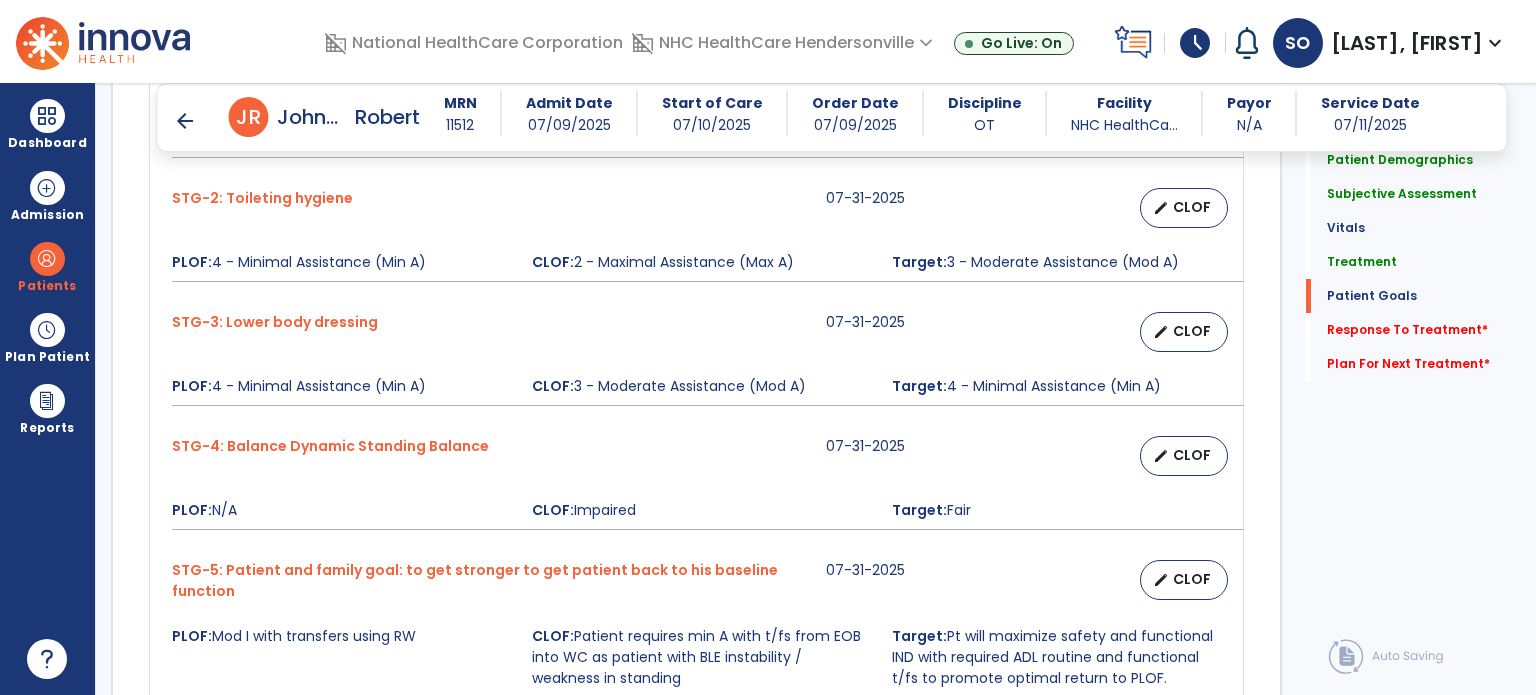 click on "arrow_back" at bounding box center (185, 121) 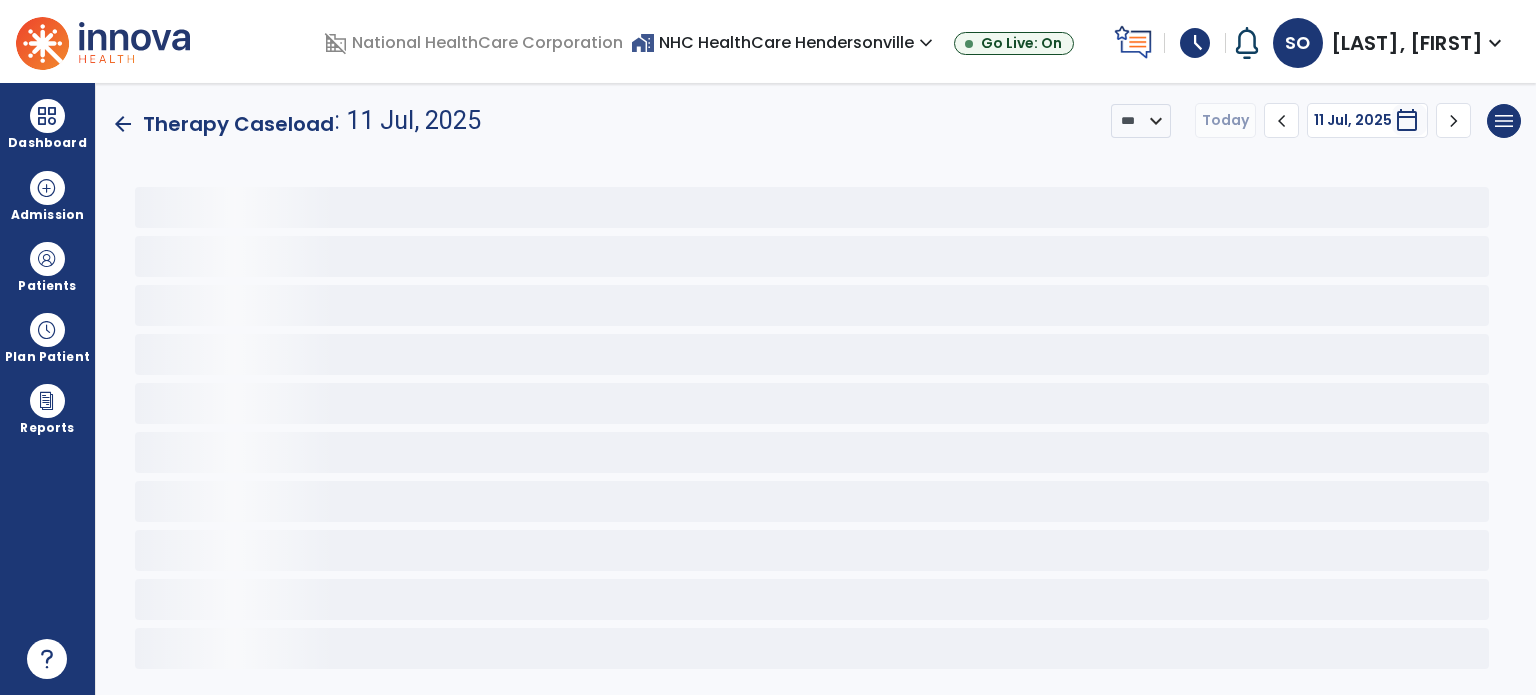 scroll, scrollTop: 0, scrollLeft: 0, axis: both 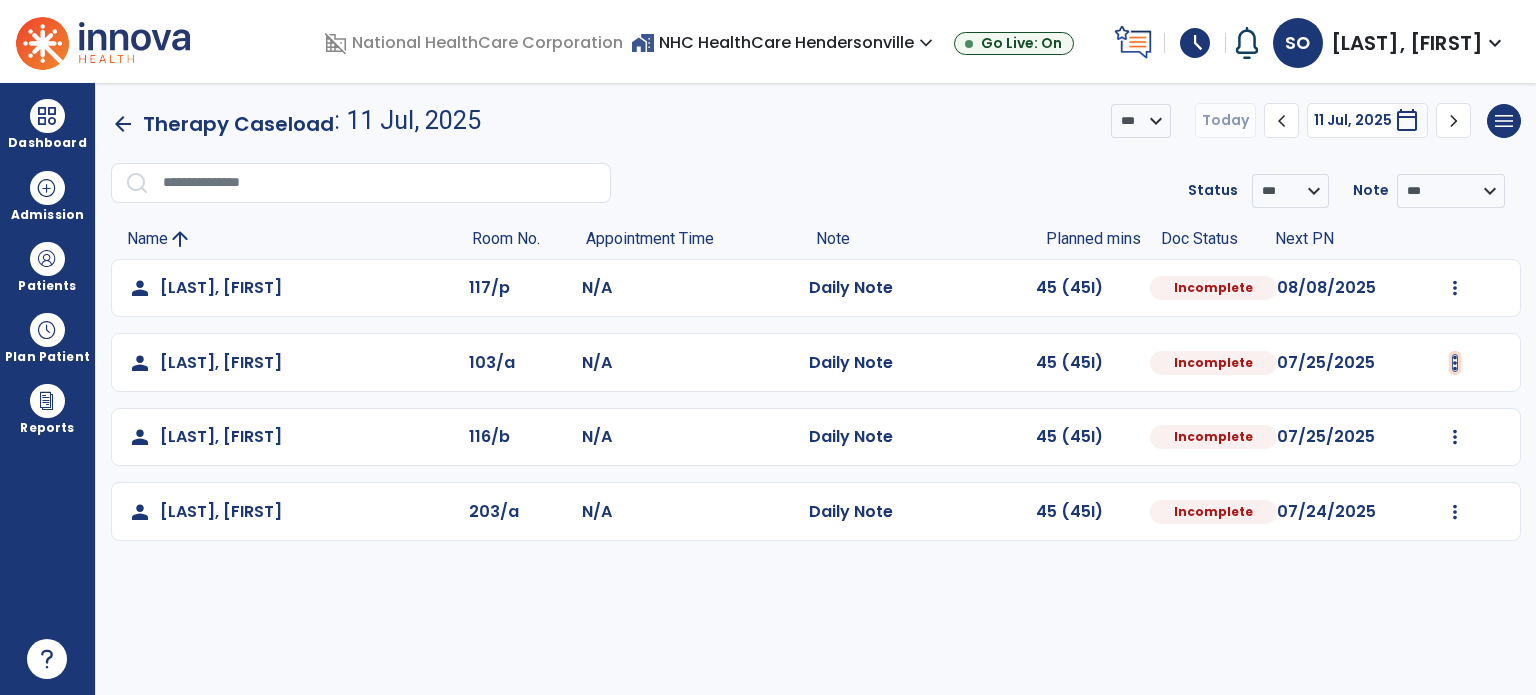 click at bounding box center (1455, 288) 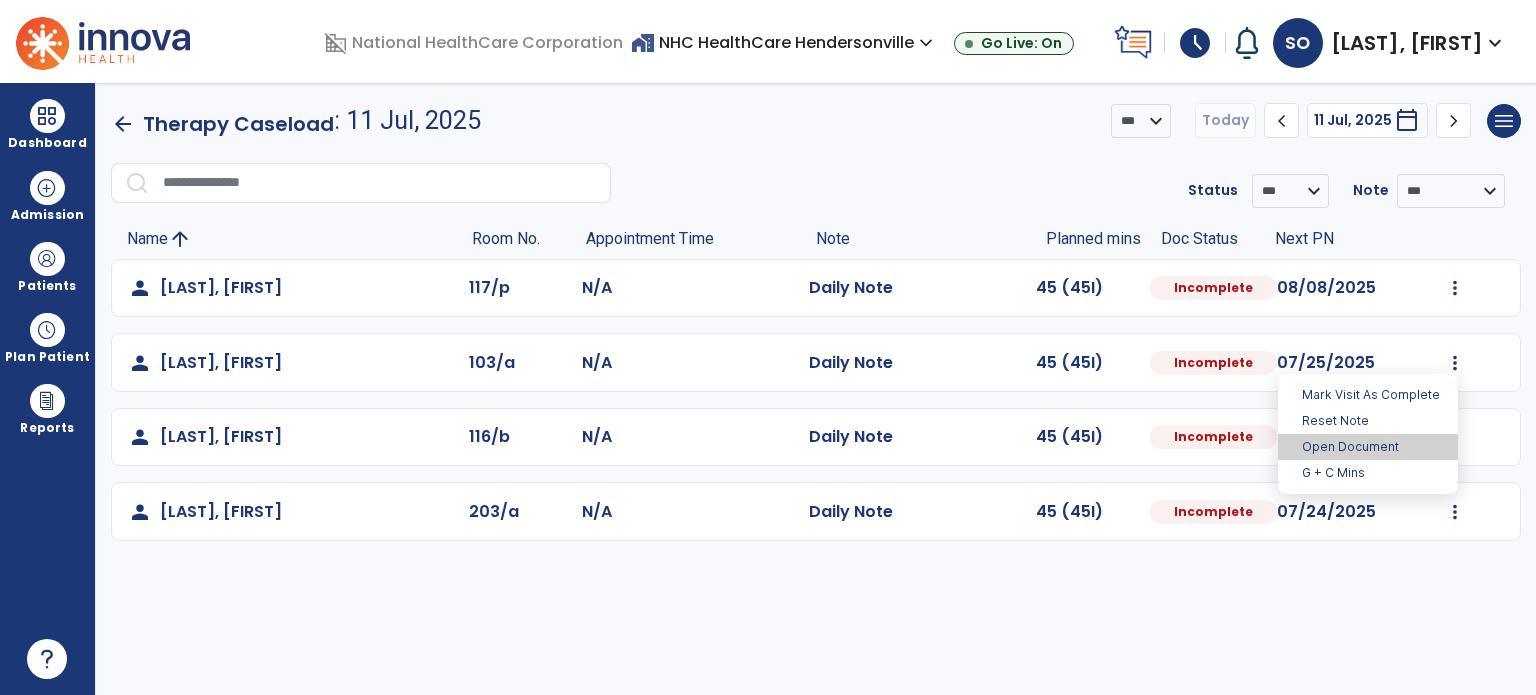 click on "Open Document" at bounding box center (1368, 447) 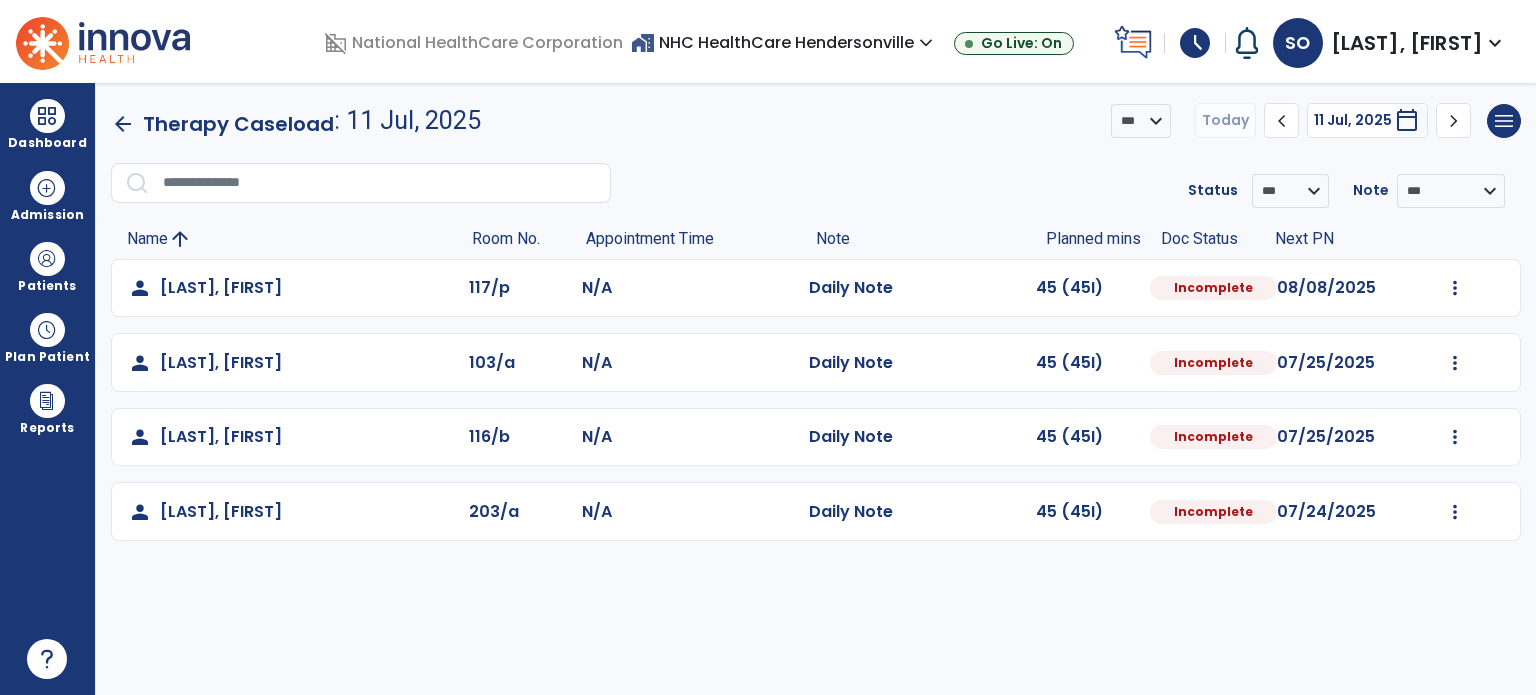 select on "*" 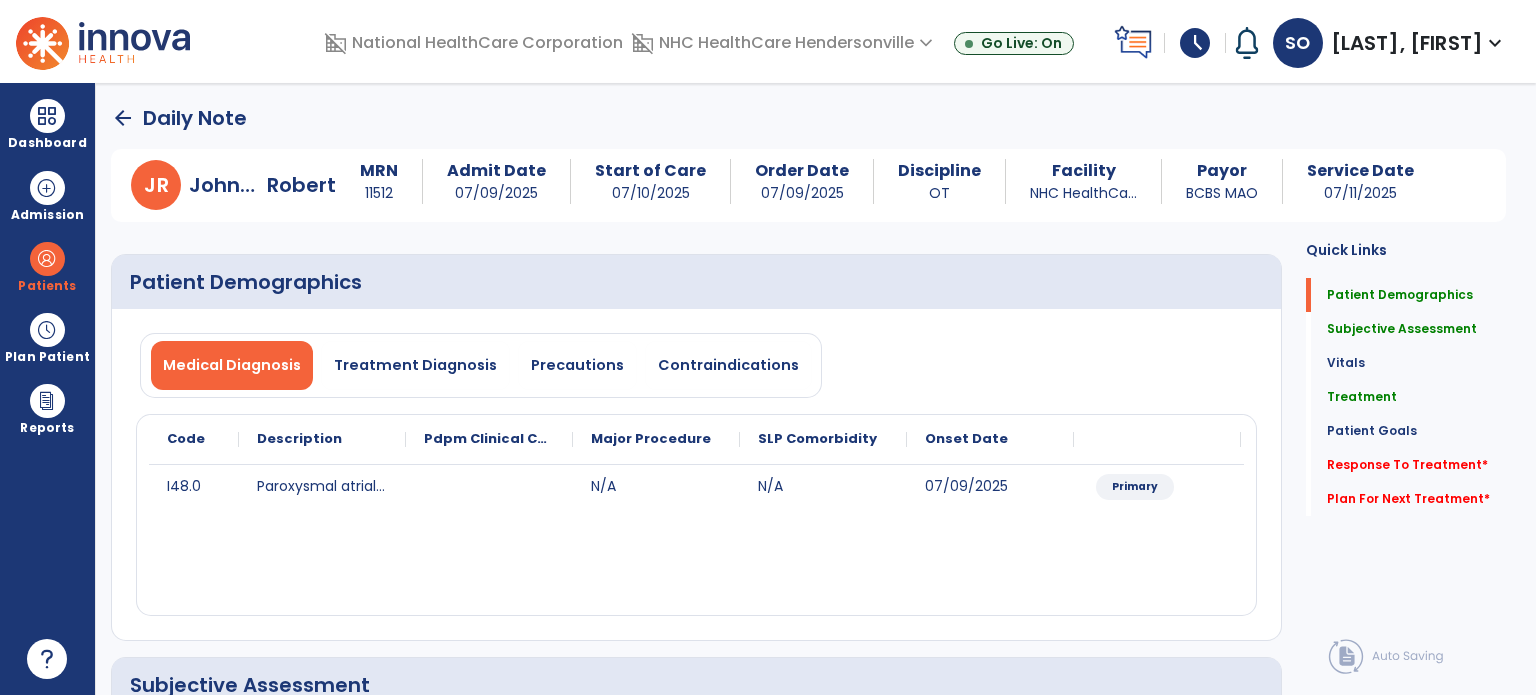 click on "Response To Treatment   *  Response To Treatment   *" 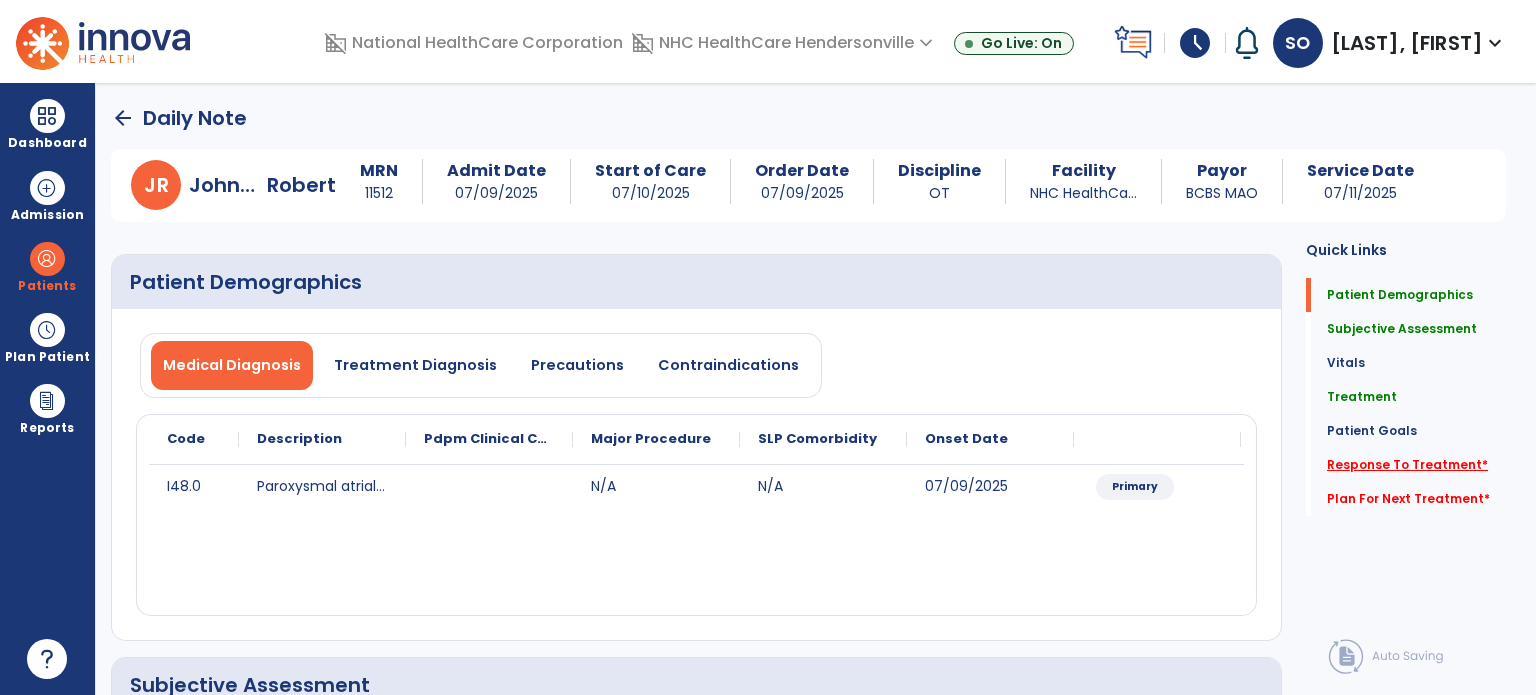 click on "Response To Treatment   *" 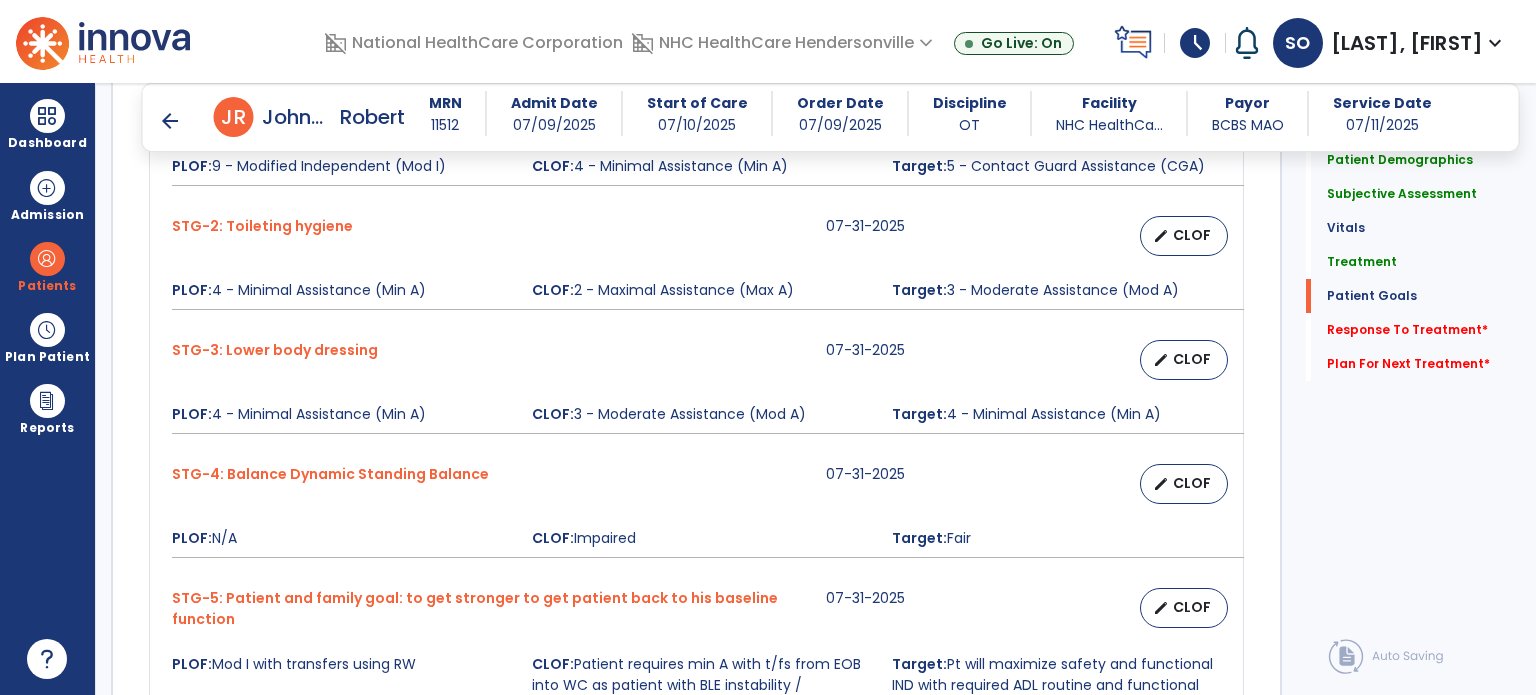 scroll, scrollTop: 2532, scrollLeft: 0, axis: vertical 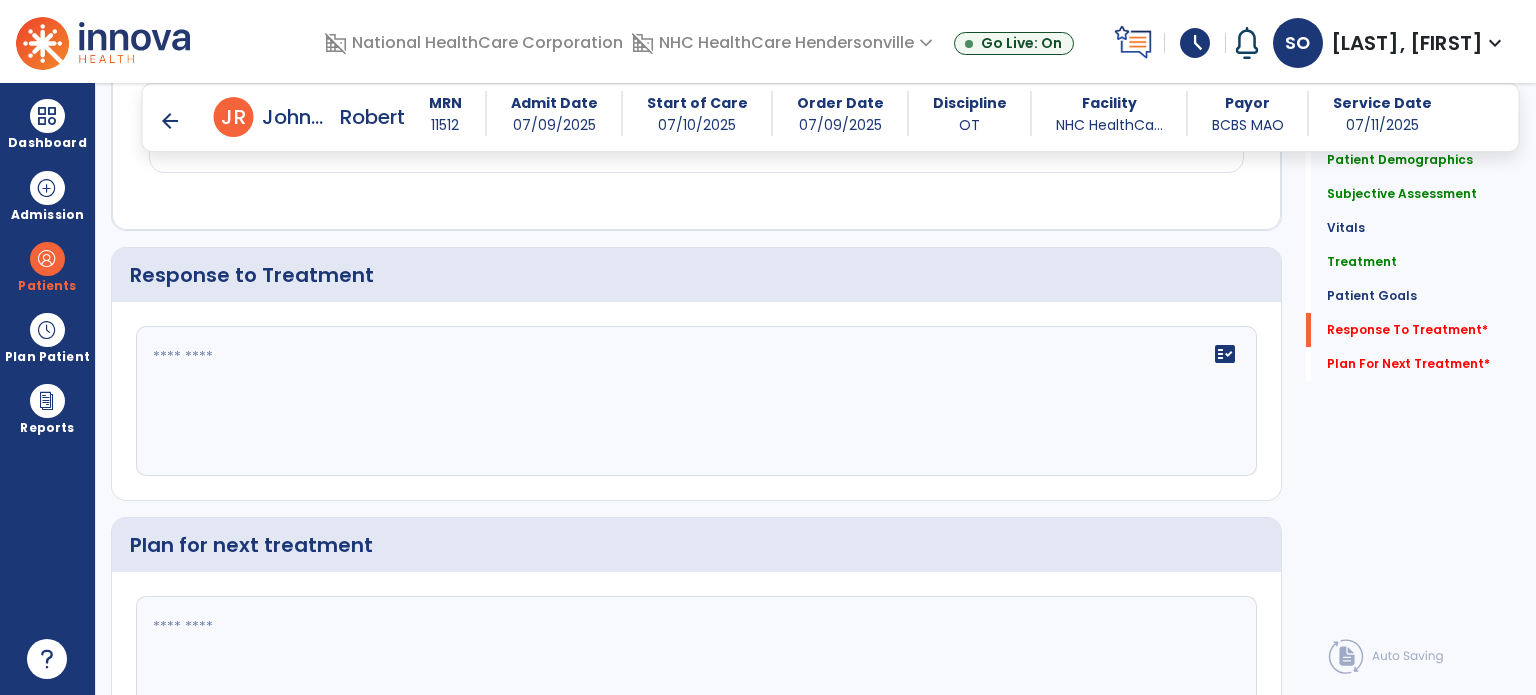 click on "fact_check" 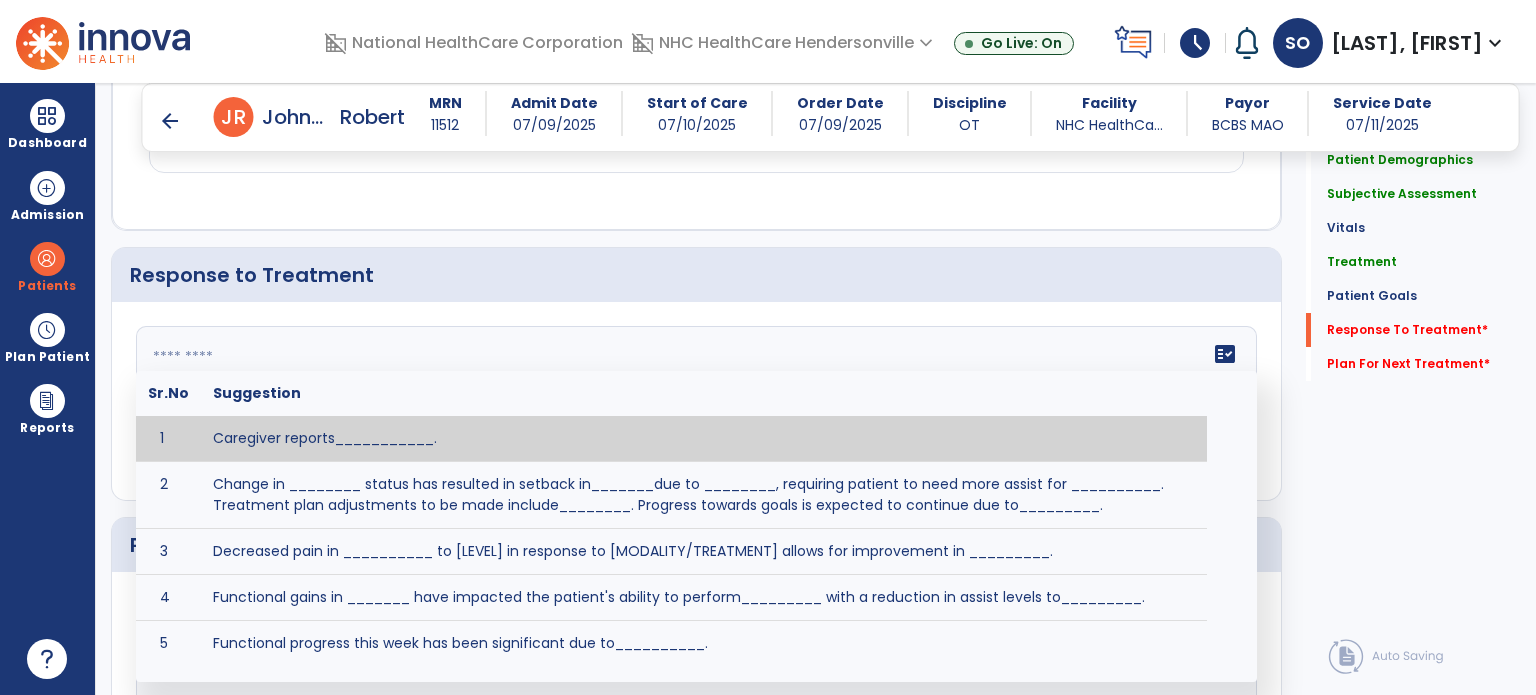 click 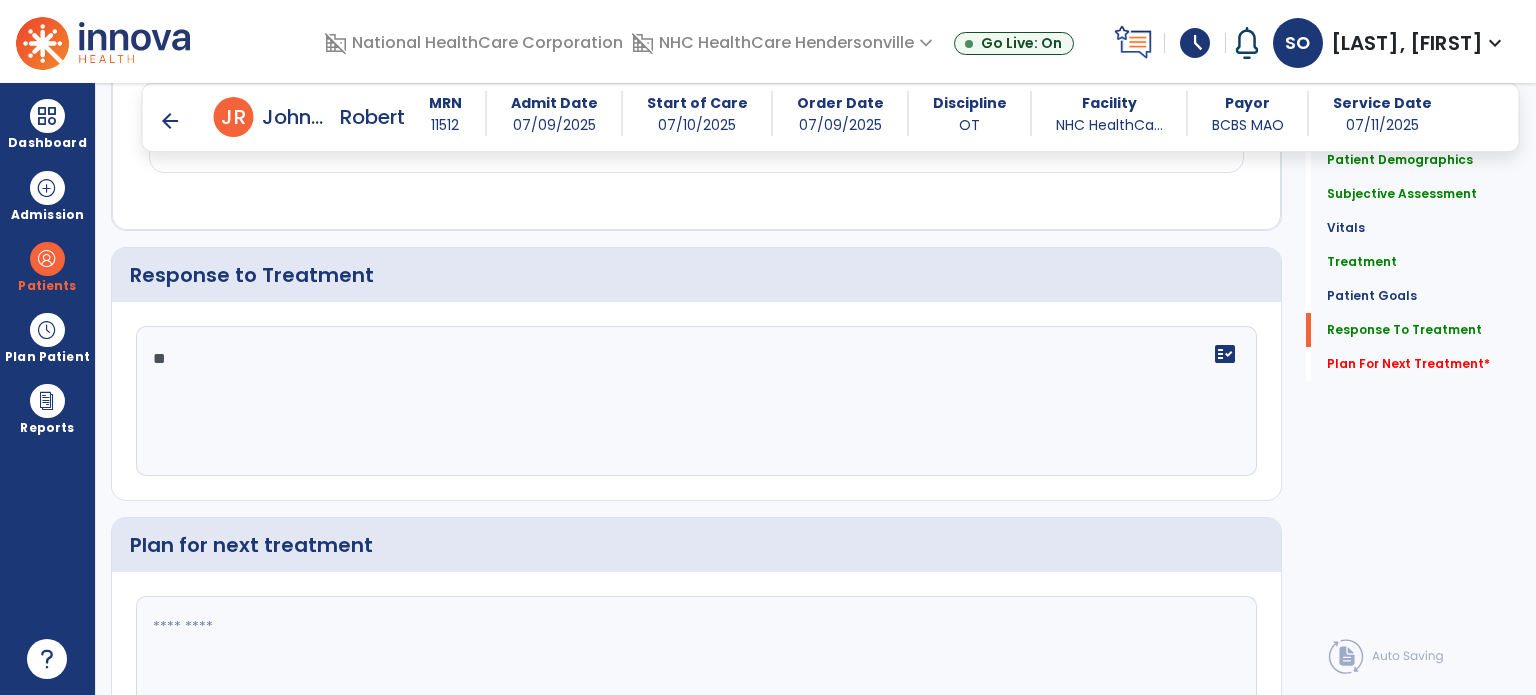 type on "*" 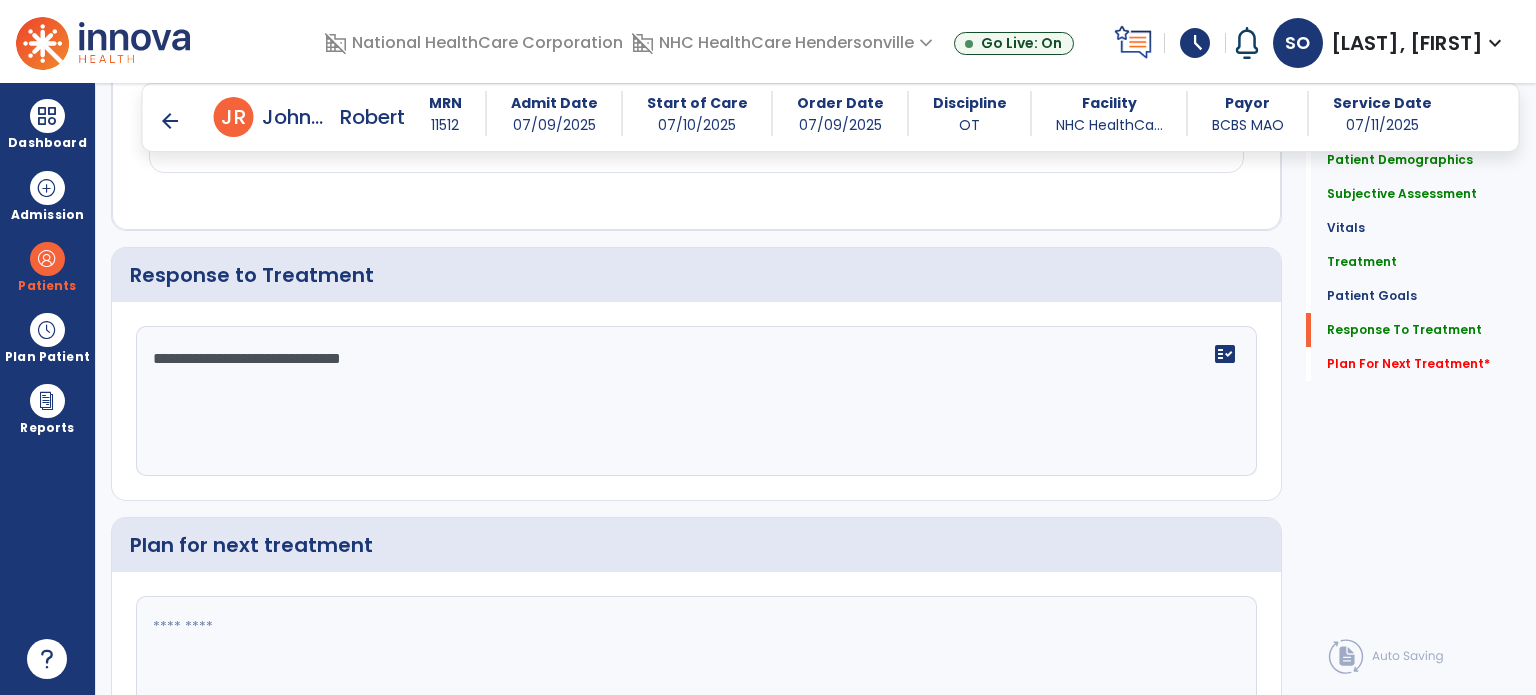click on "**********" 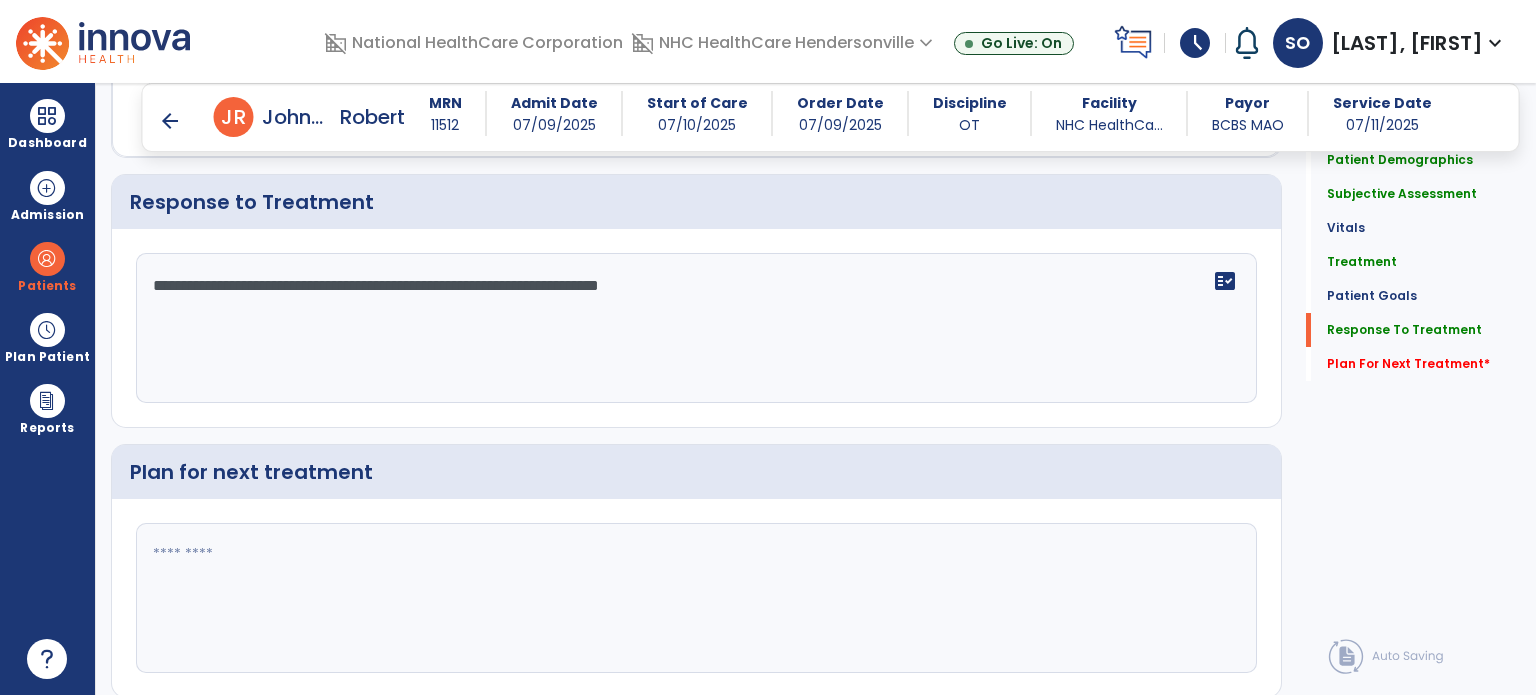 scroll, scrollTop: 2667, scrollLeft: 0, axis: vertical 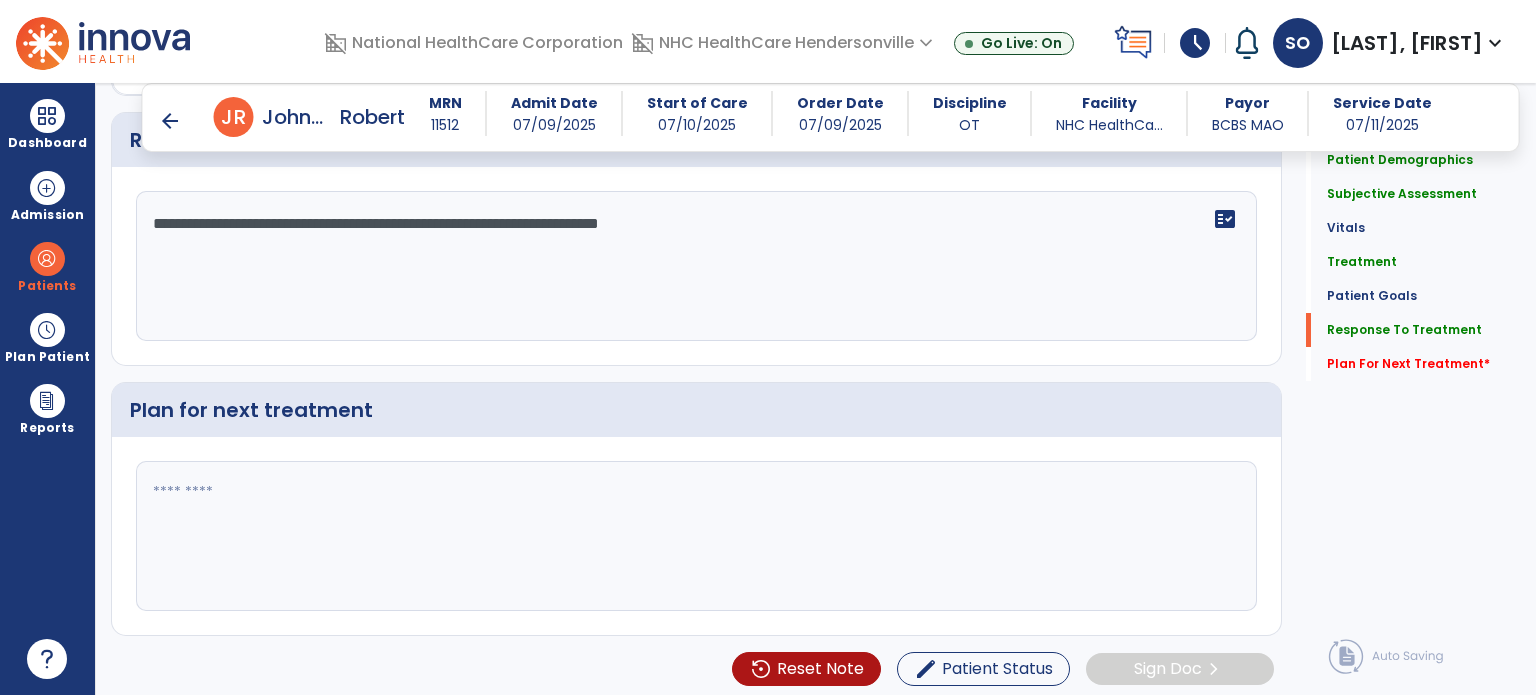 type on "**********" 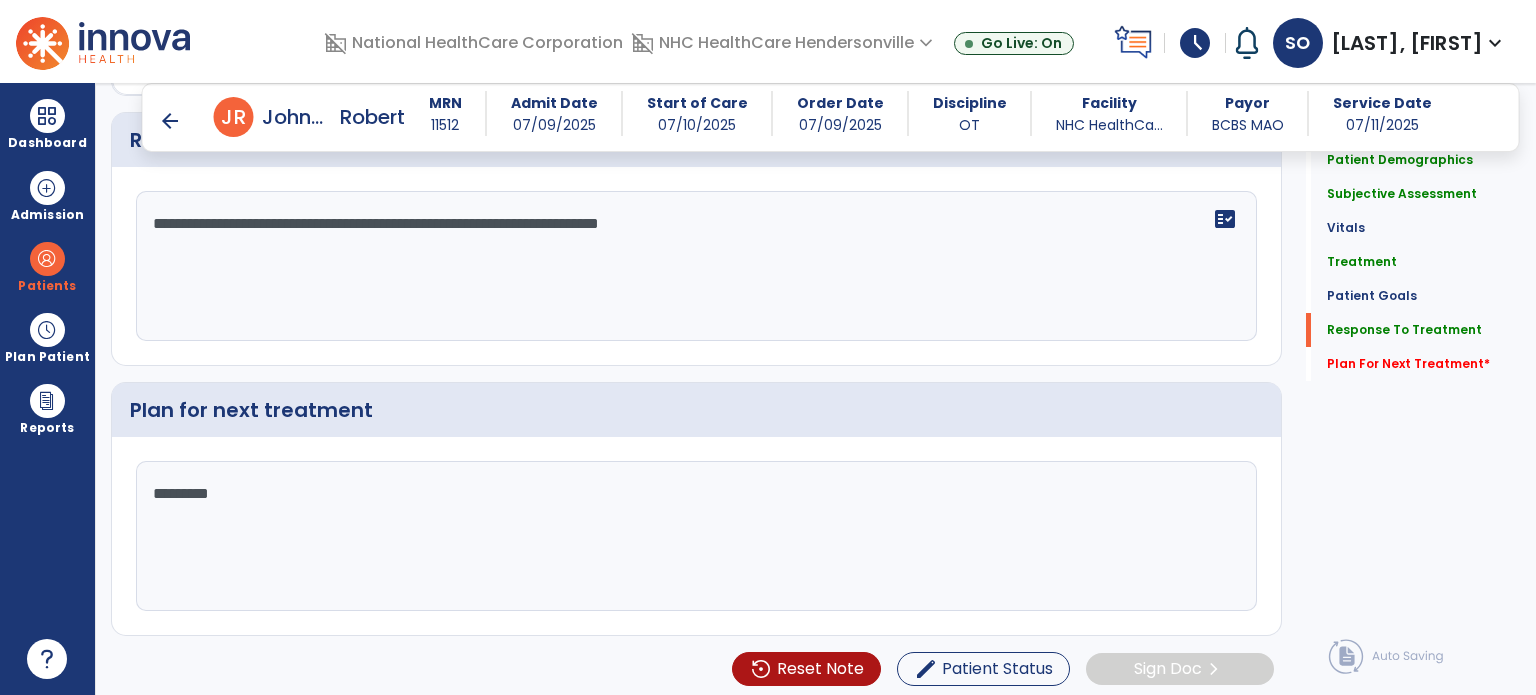 click on "Increase  ********" 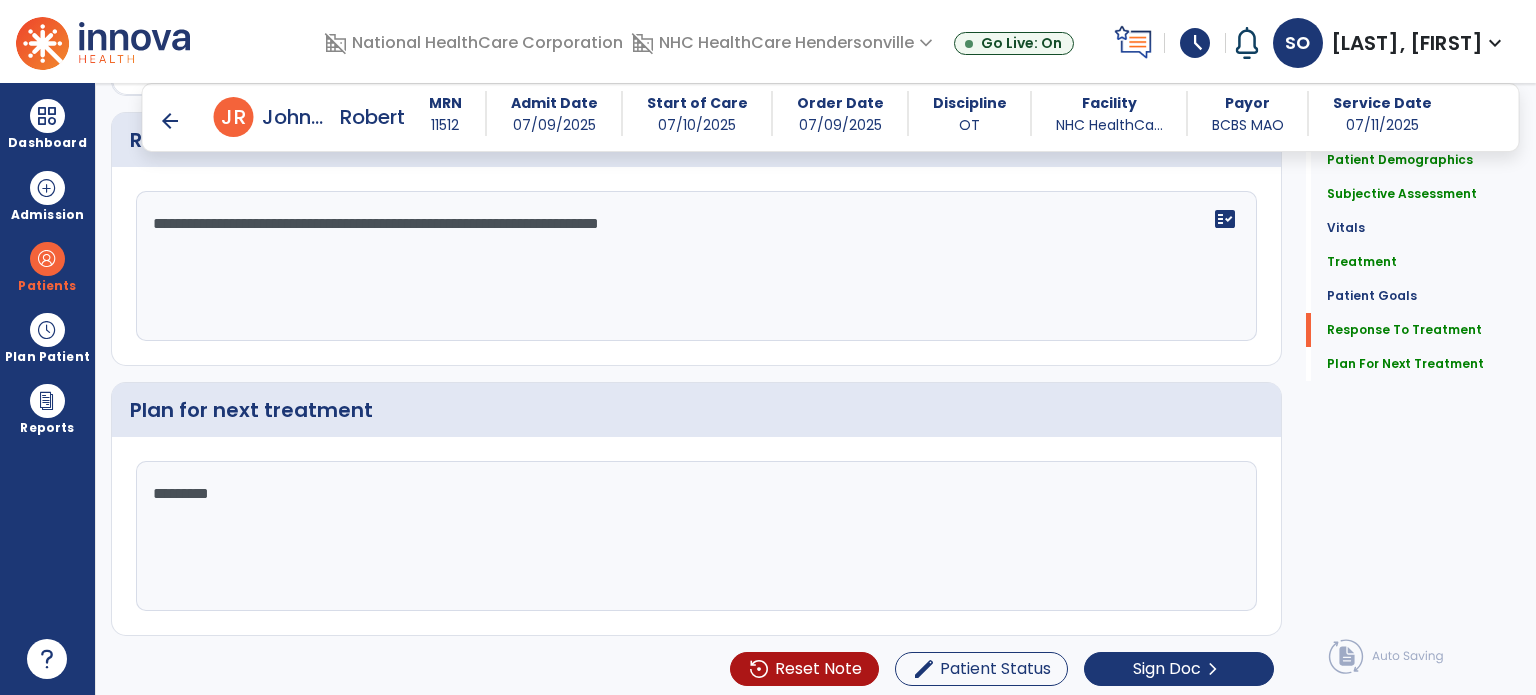 click on "********" 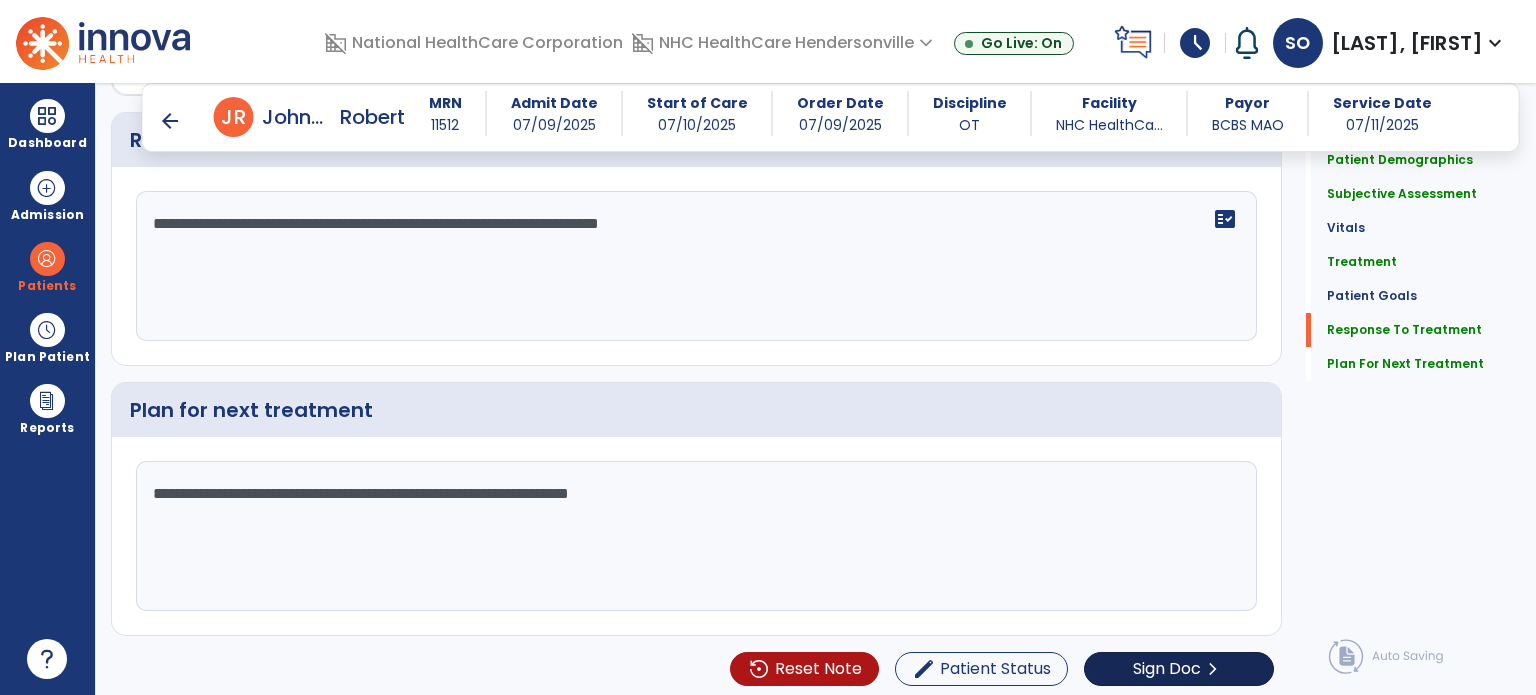 type on "**********" 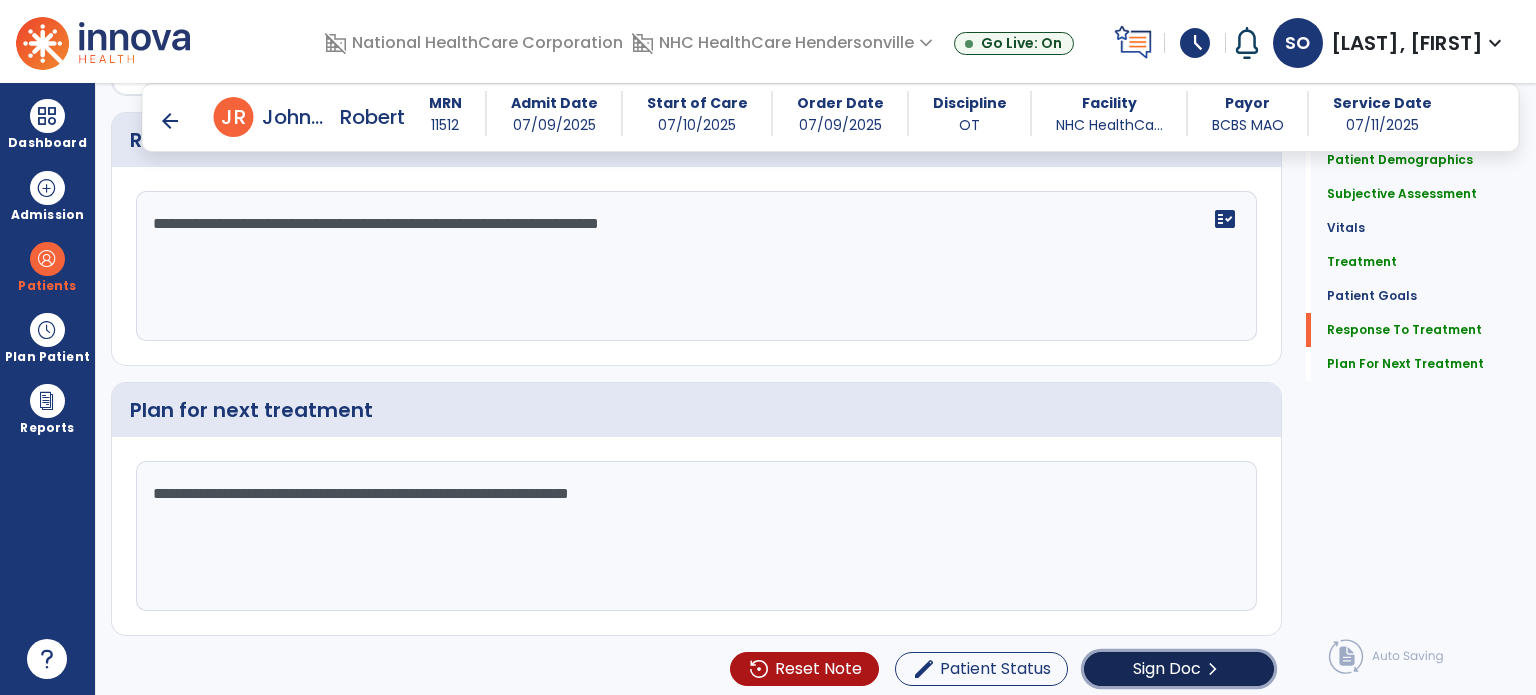 click on "Sign Doc" 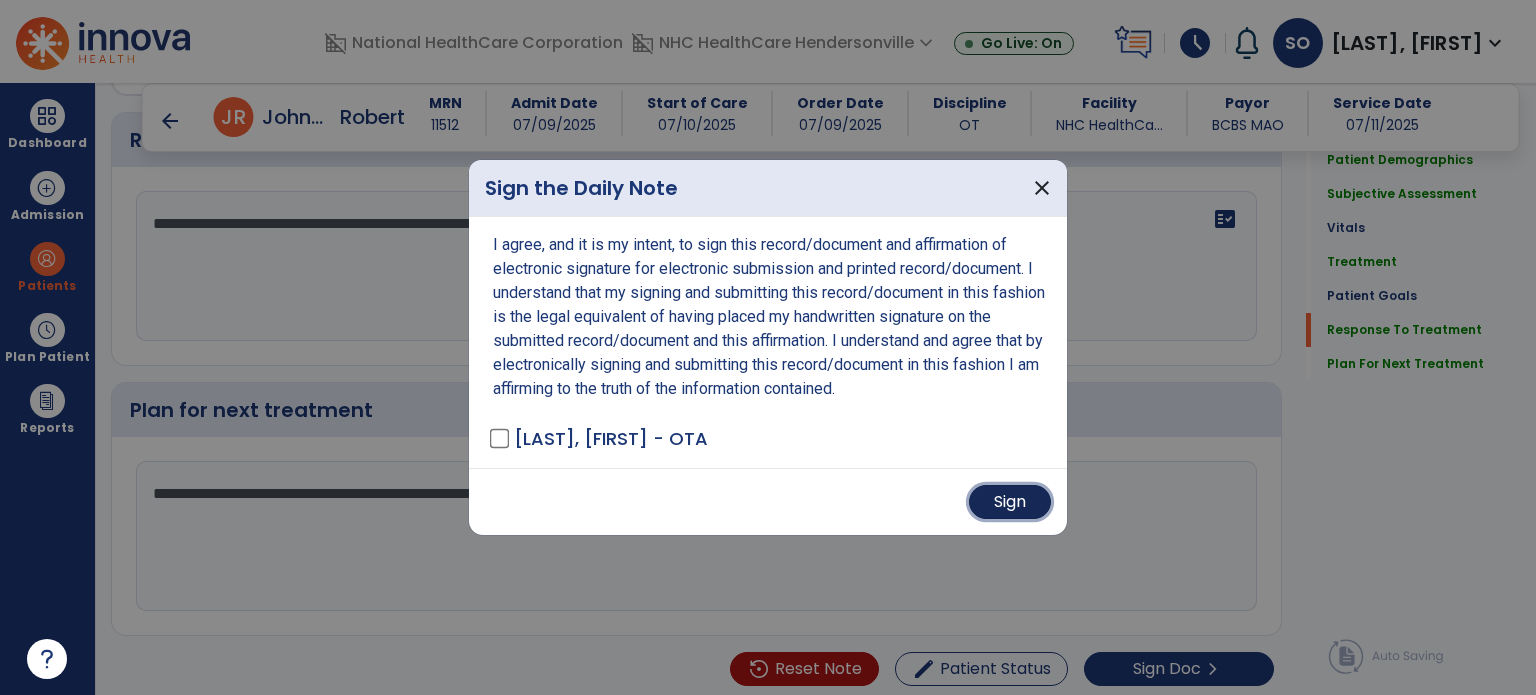 click on "Sign" at bounding box center [1010, 502] 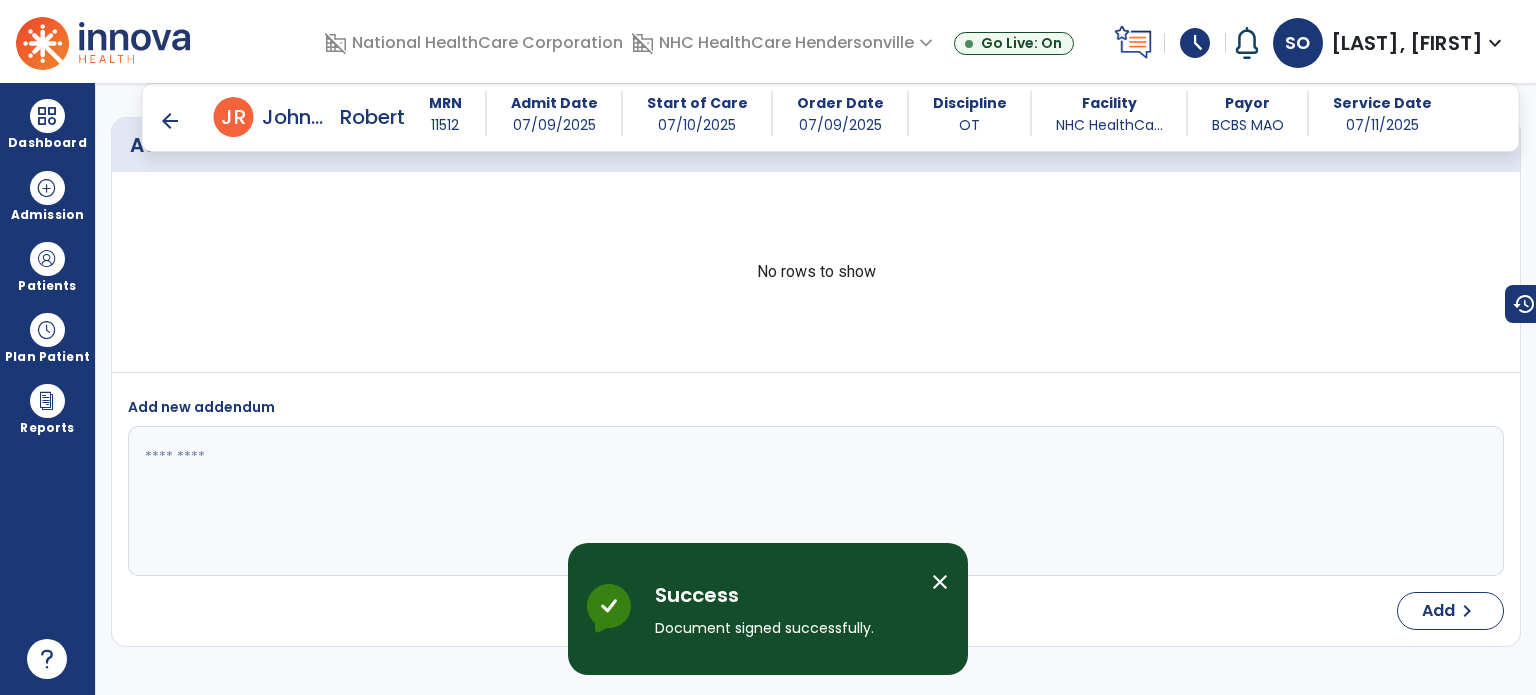 scroll, scrollTop: 4033, scrollLeft: 0, axis: vertical 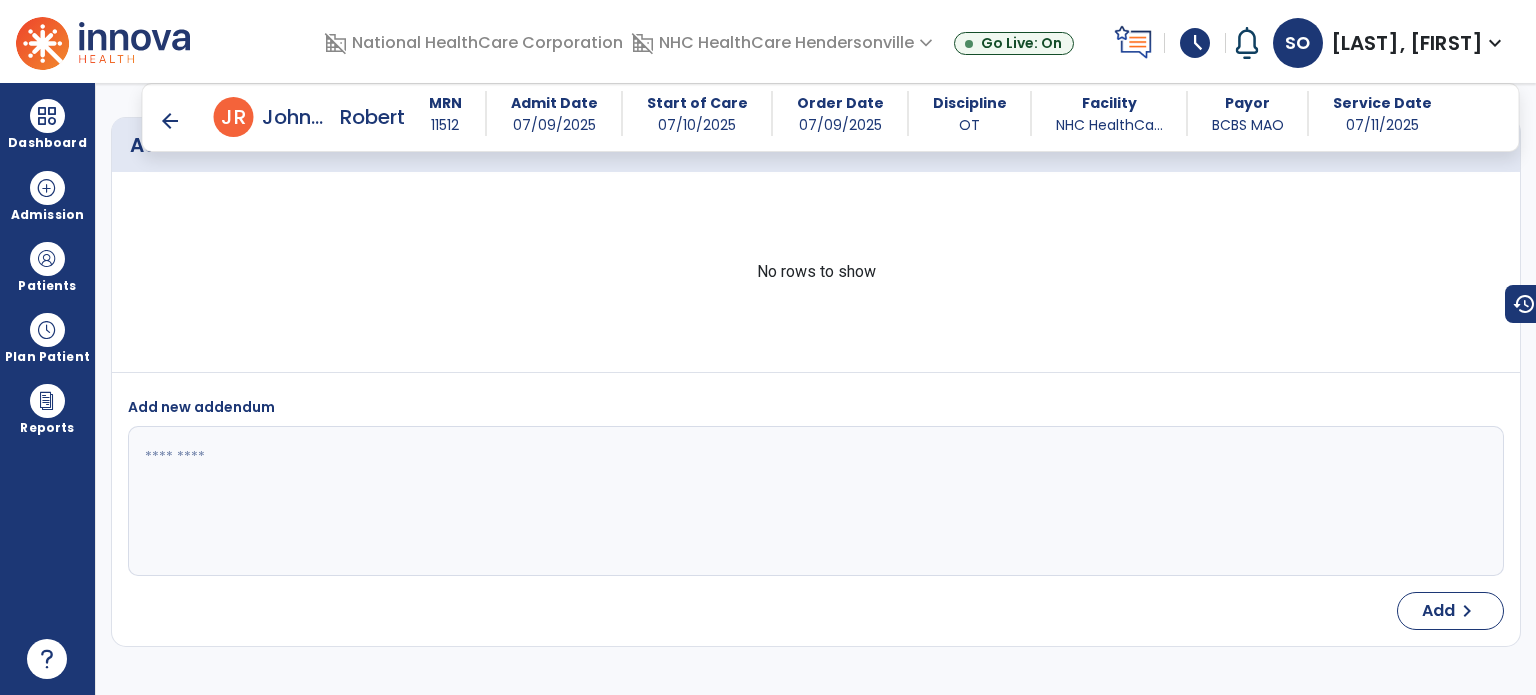 click on "arrow_back      J  R  [LAST], [FIRST] MRN [NUMBER] Admit Date [DATE] Start of Care [DATE] Order Date [DATE] Discipline OT Facility NHC HealthCa... Payor BCBS MAO Service Date [DATE]" at bounding box center [831, 117] 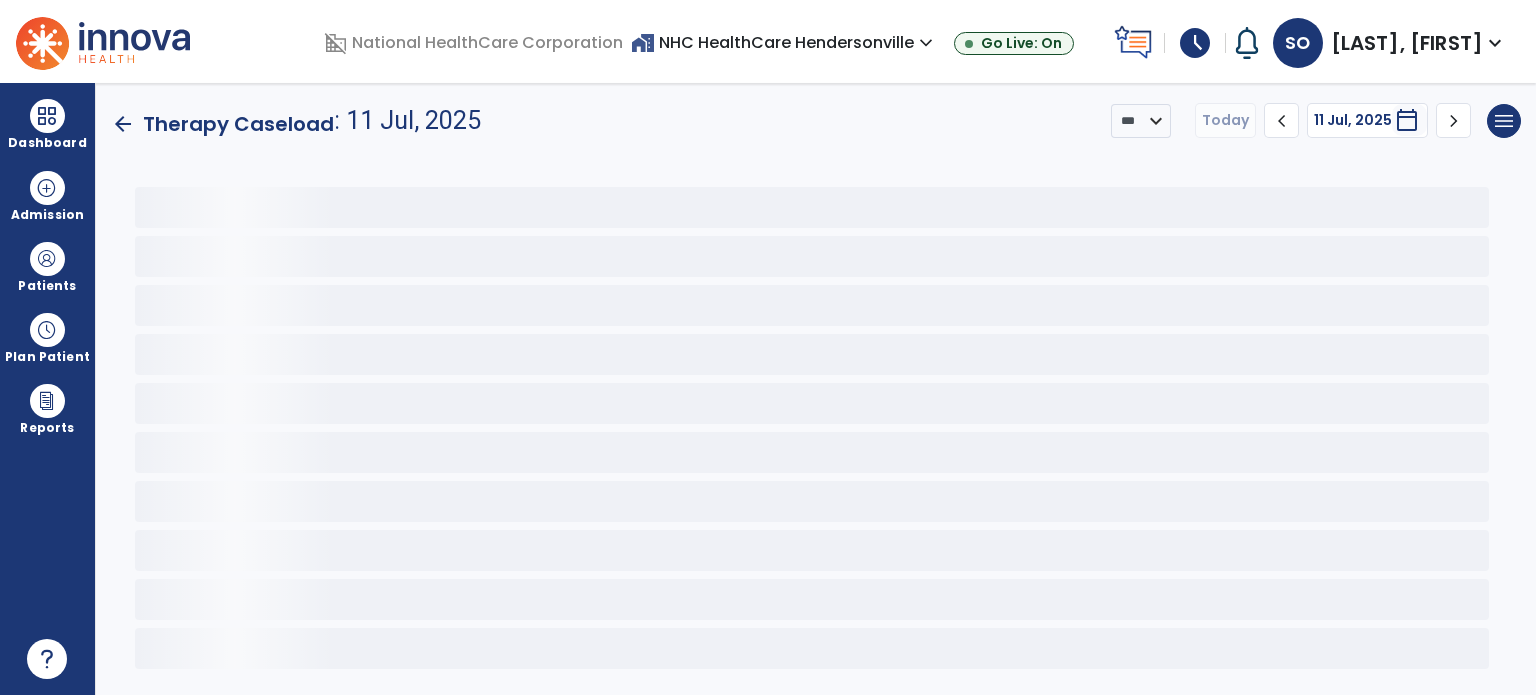 scroll, scrollTop: 0, scrollLeft: 0, axis: both 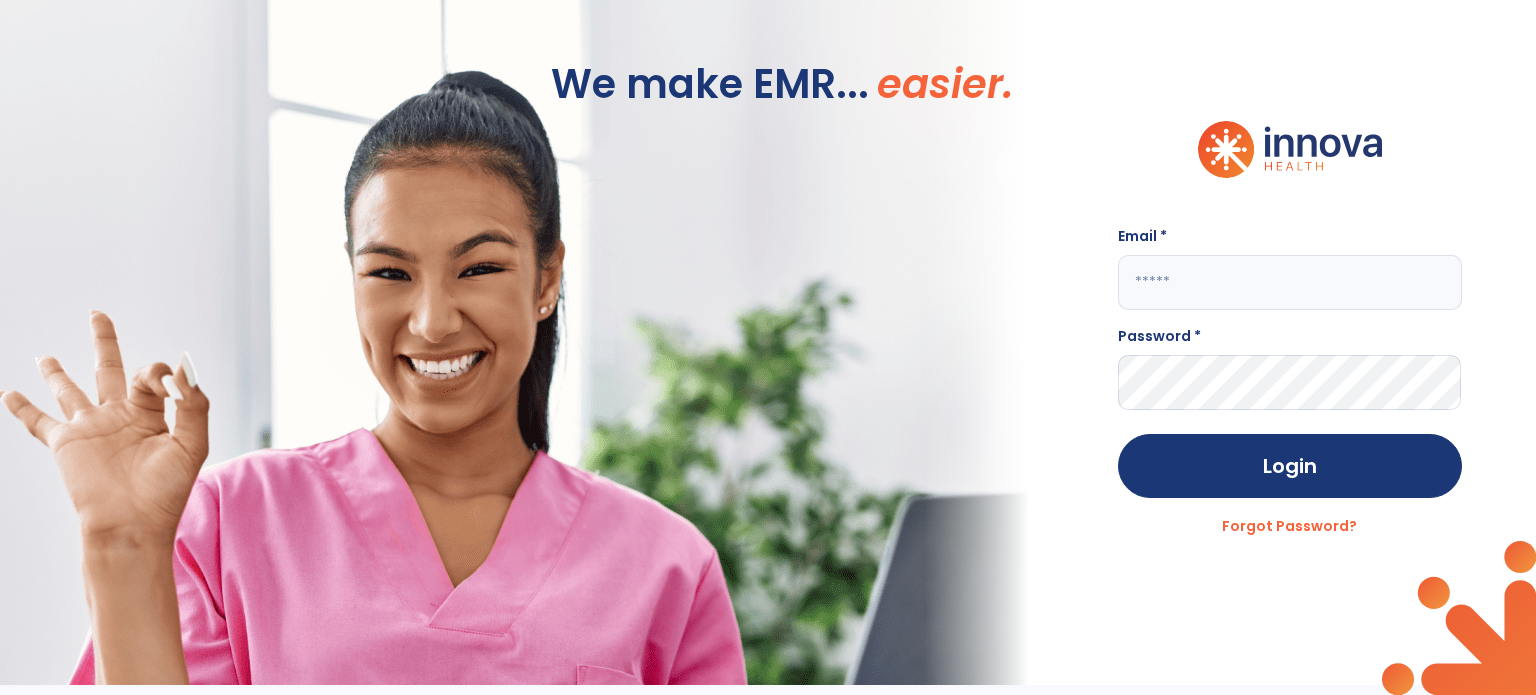 type on "**********" 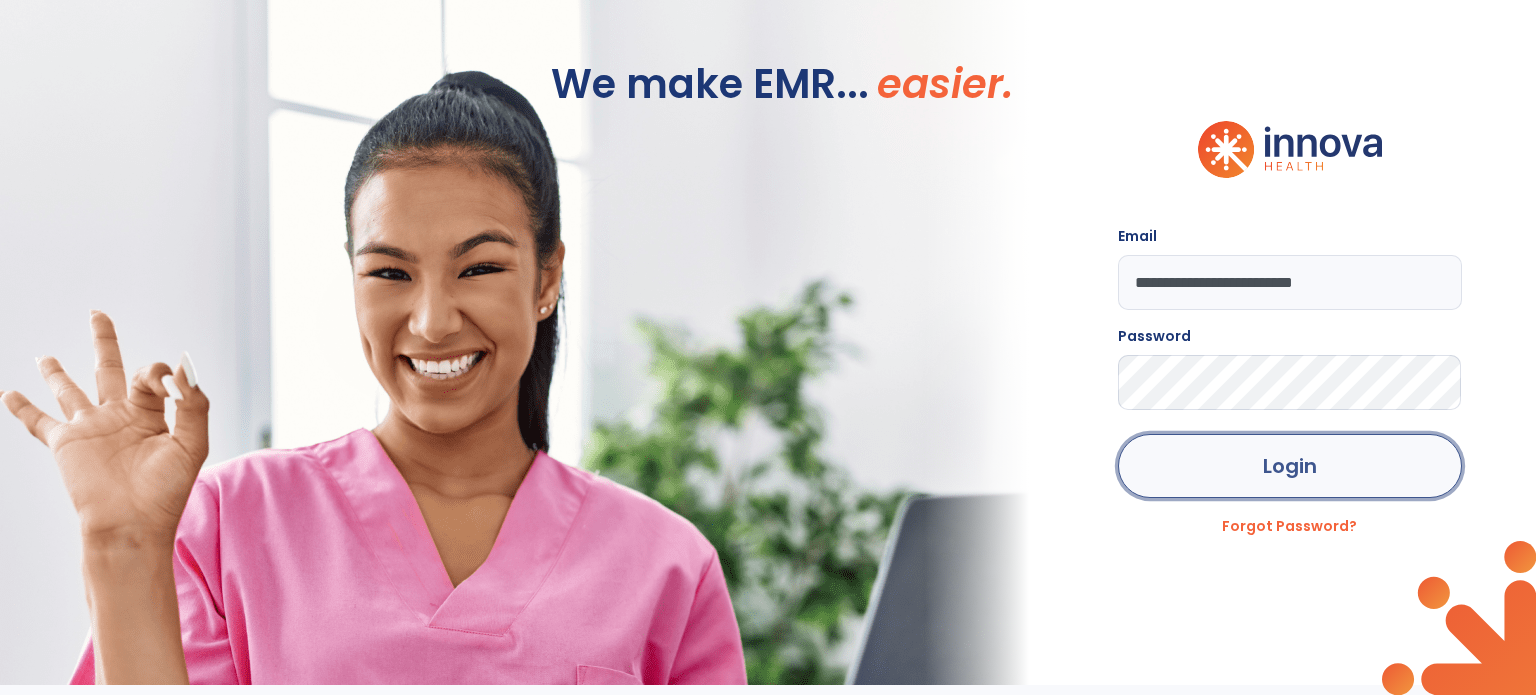 click on "Login" 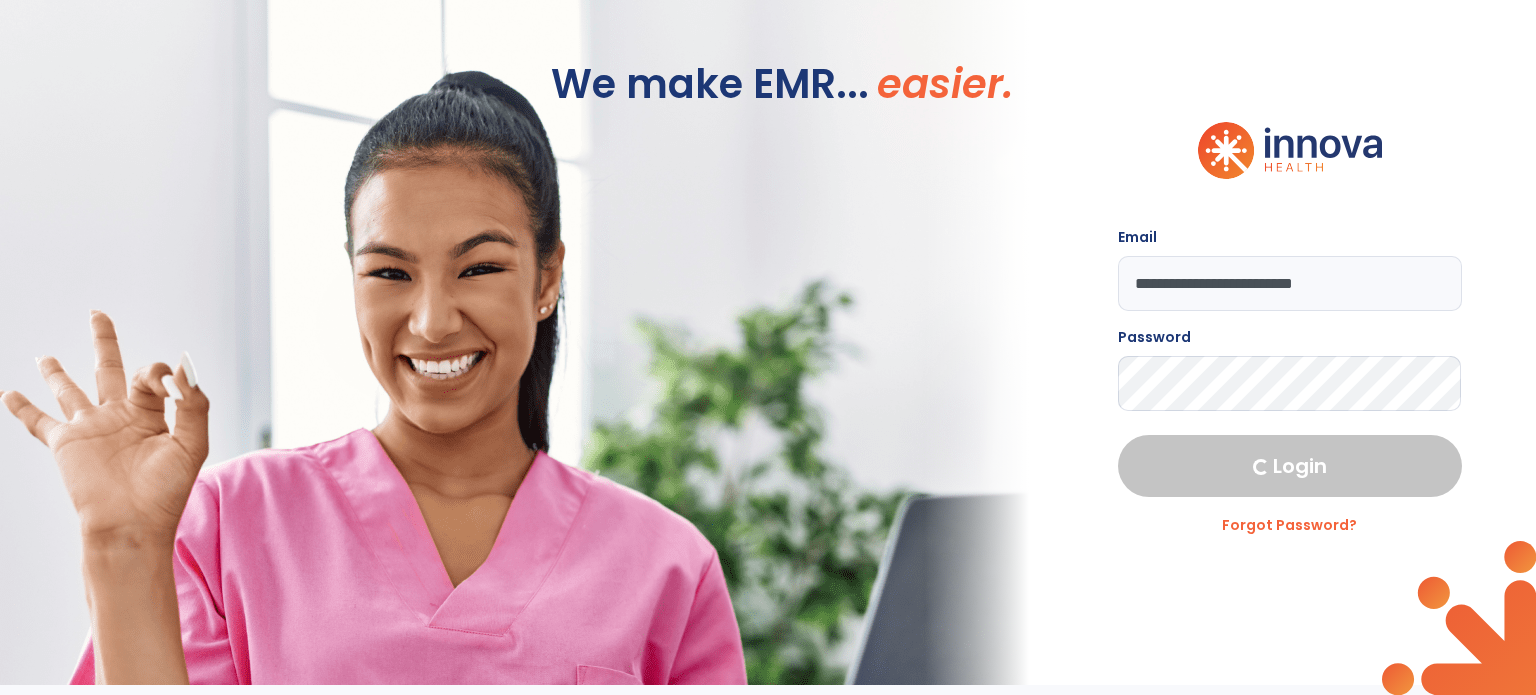 select on "****" 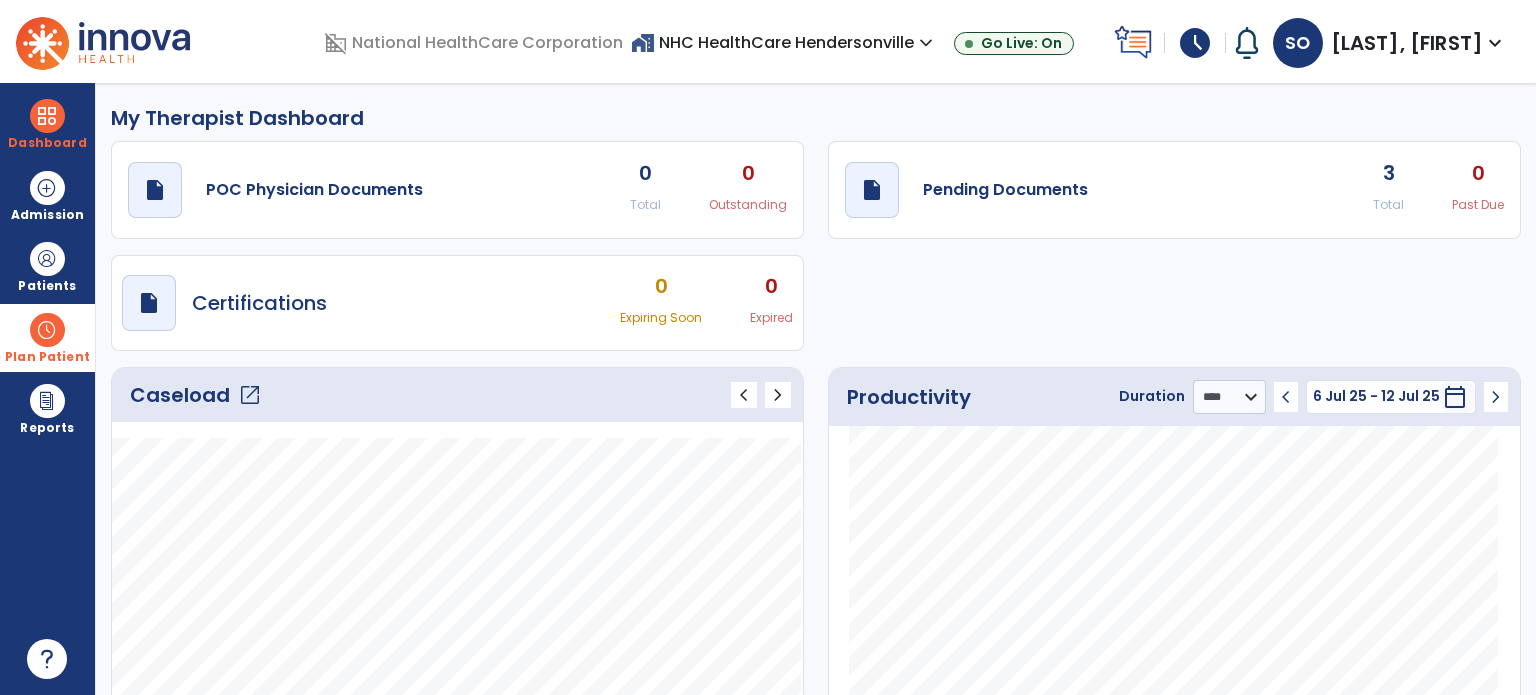 click at bounding box center (47, 330) 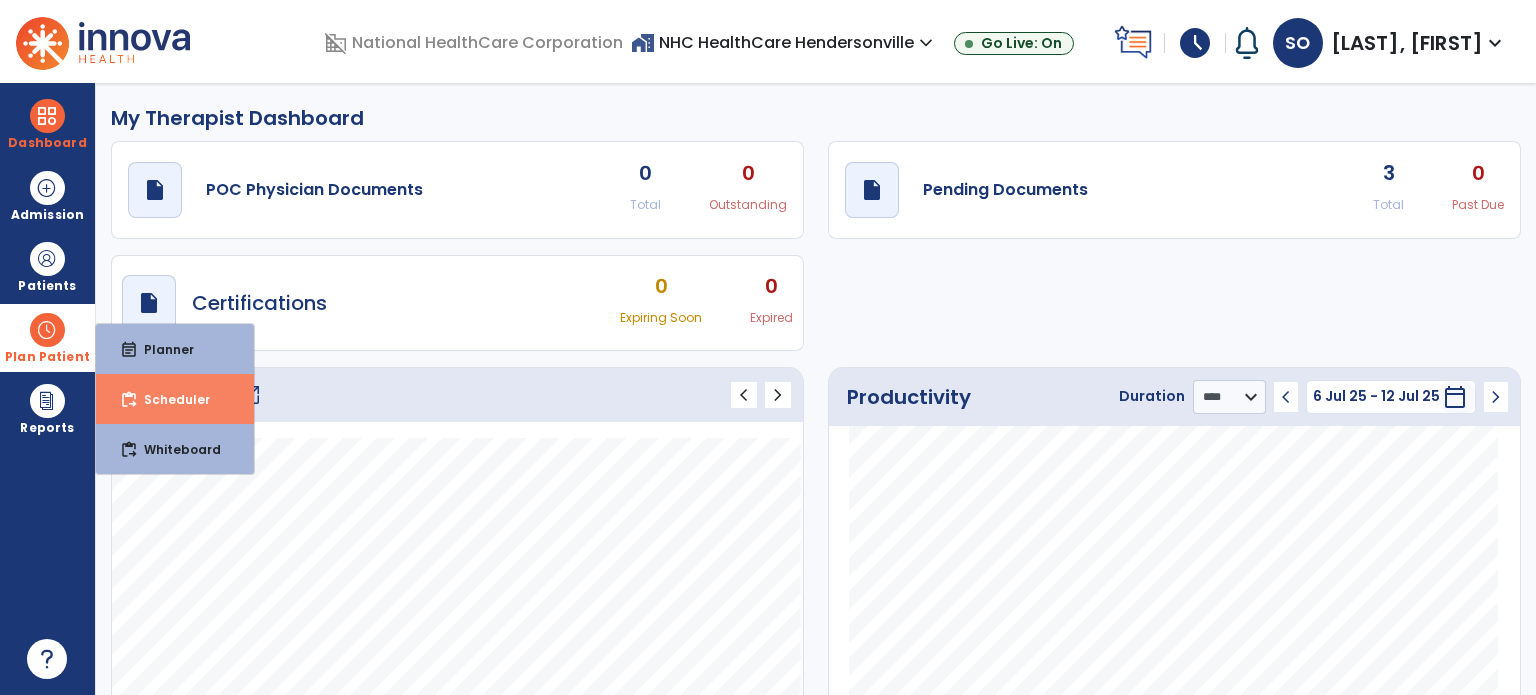click on "Scheduler" at bounding box center (169, 399) 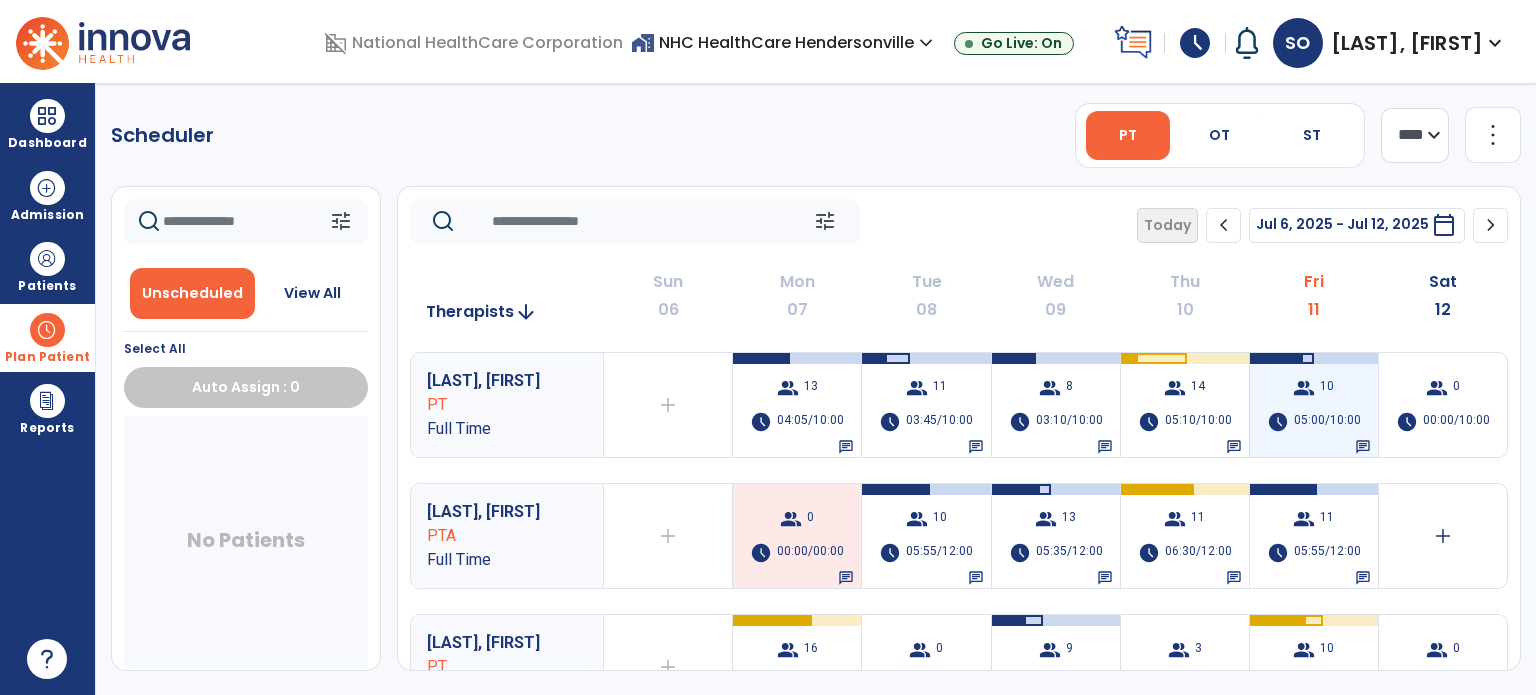 click on "group  10  schedule  05:00/10:00   chat" at bounding box center (1314, 405) 